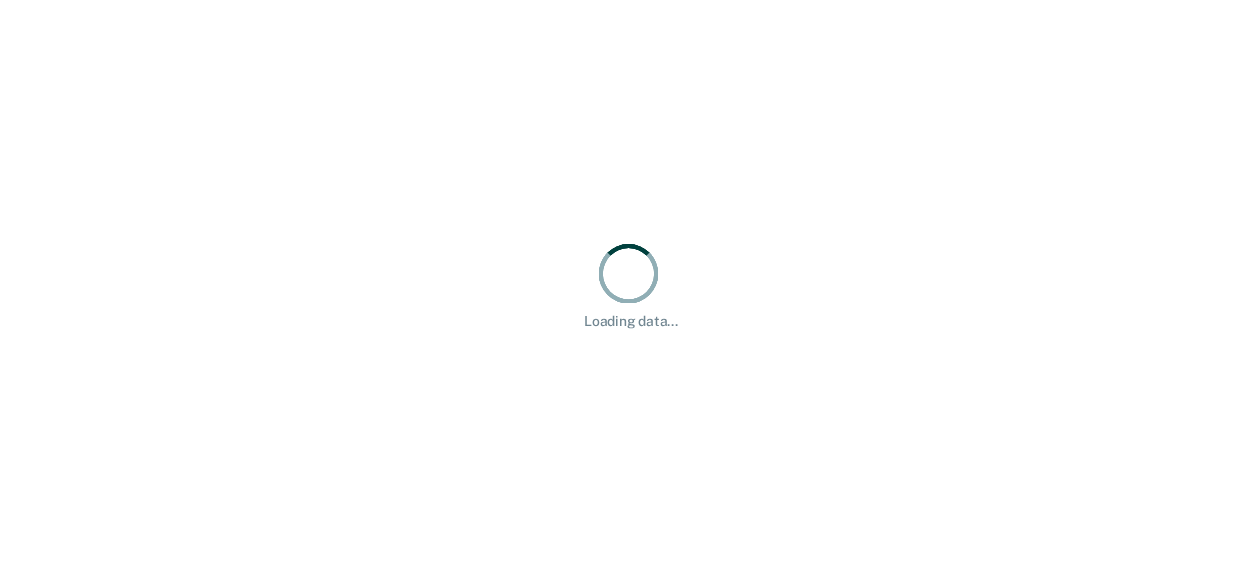 scroll, scrollTop: 0, scrollLeft: 0, axis: both 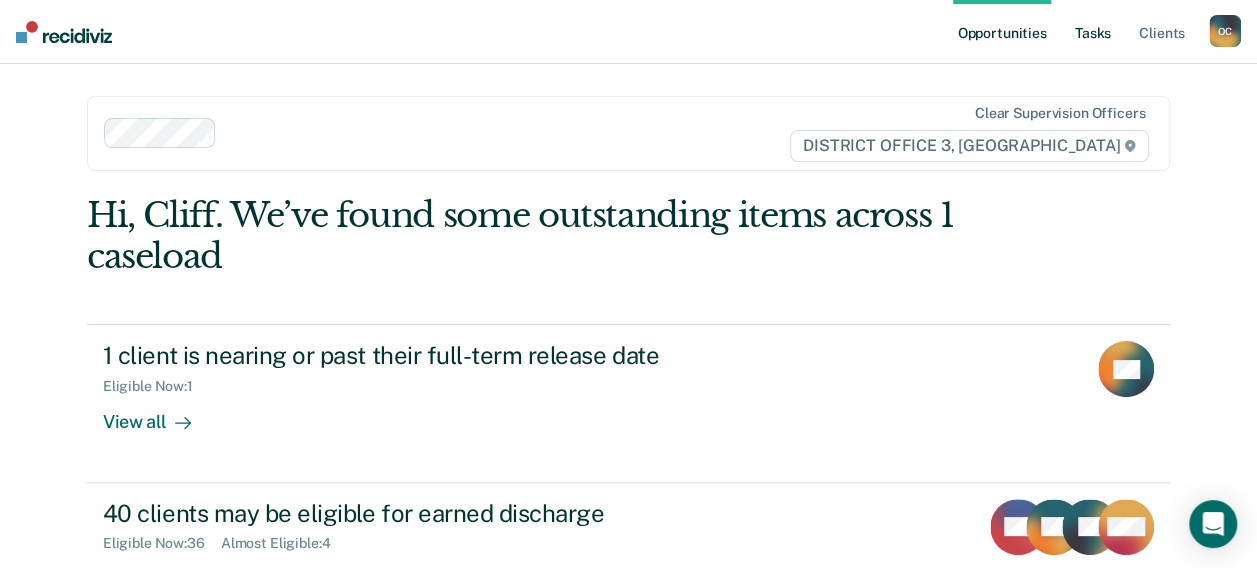 click on "Tasks" at bounding box center [1093, 32] 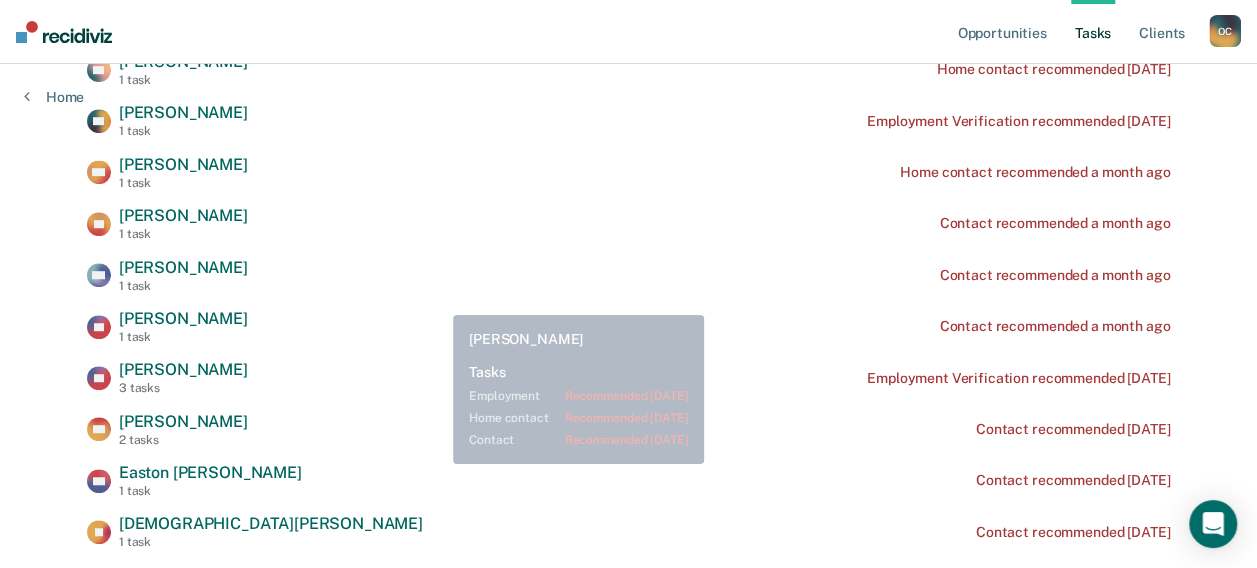 scroll, scrollTop: 300, scrollLeft: 0, axis: vertical 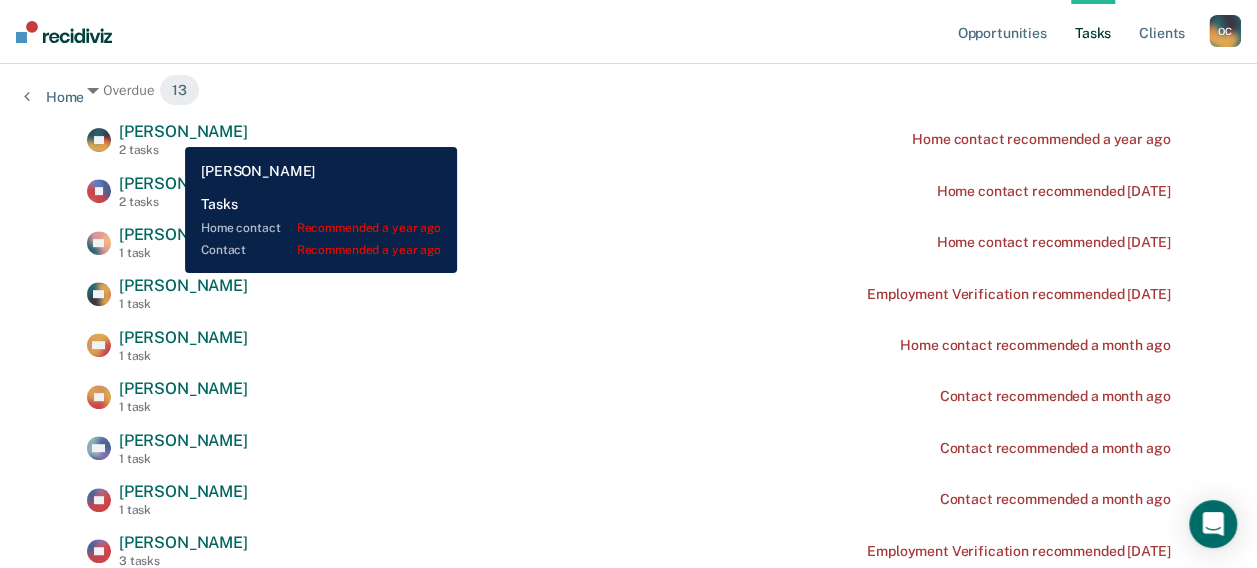 click on "[PERSON_NAME]" at bounding box center [183, 131] 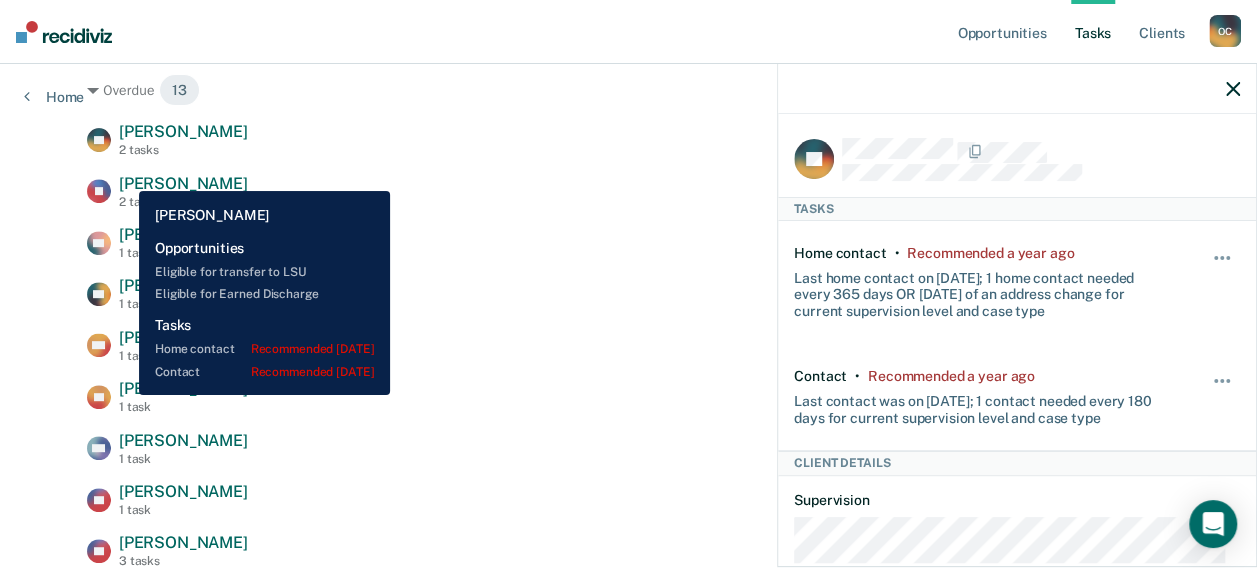 click on "[PERSON_NAME]" at bounding box center (183, 183) 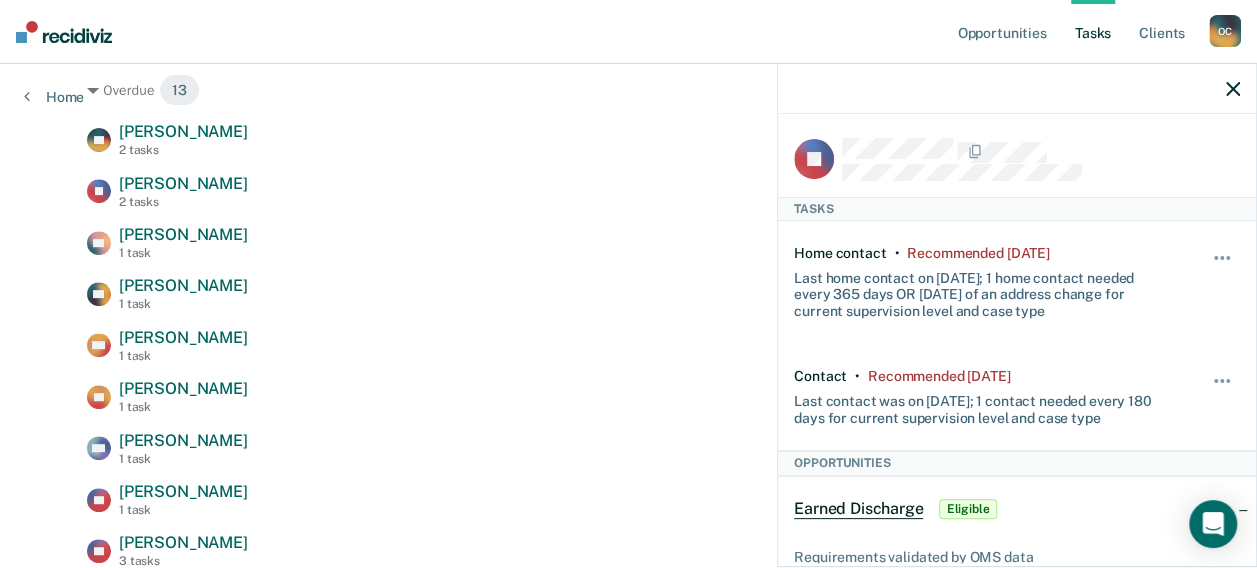 click at bounding box center [1041, 151] 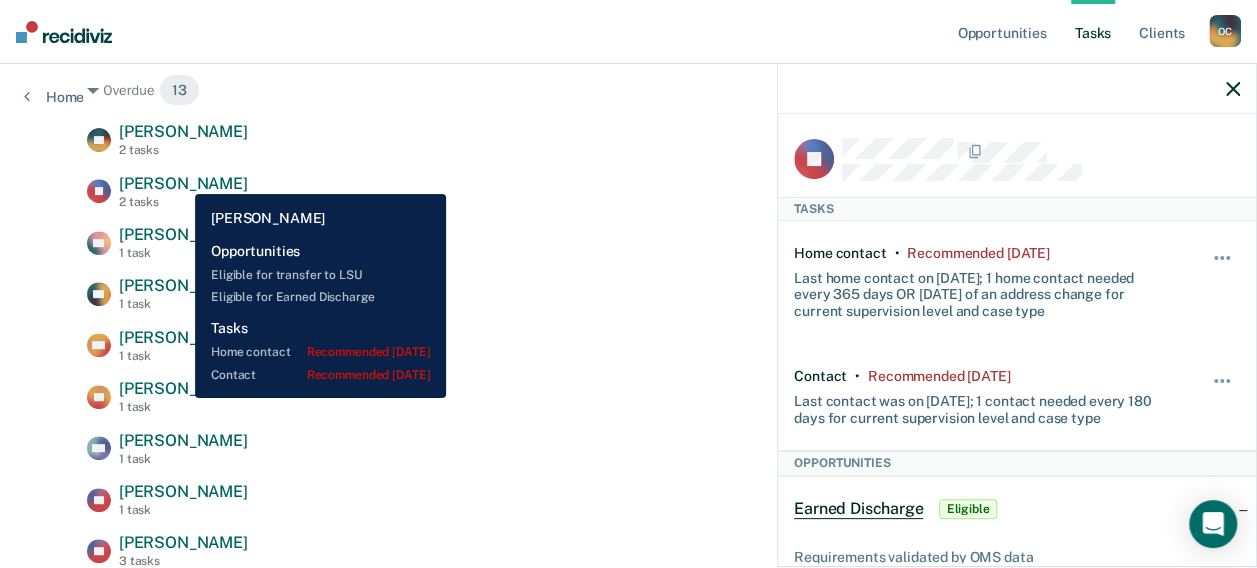 click on "[PERSON_NAME]" at bounding box center [183, 183] 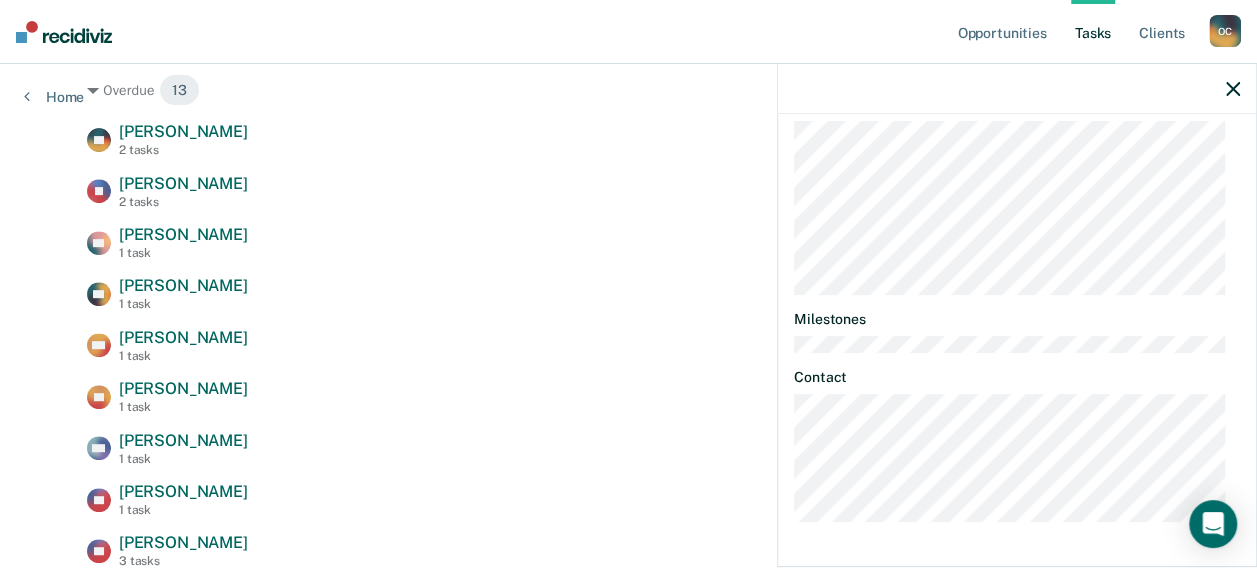 scroll, scrollTop: 914, scrollLeft: 0, axis: vertical 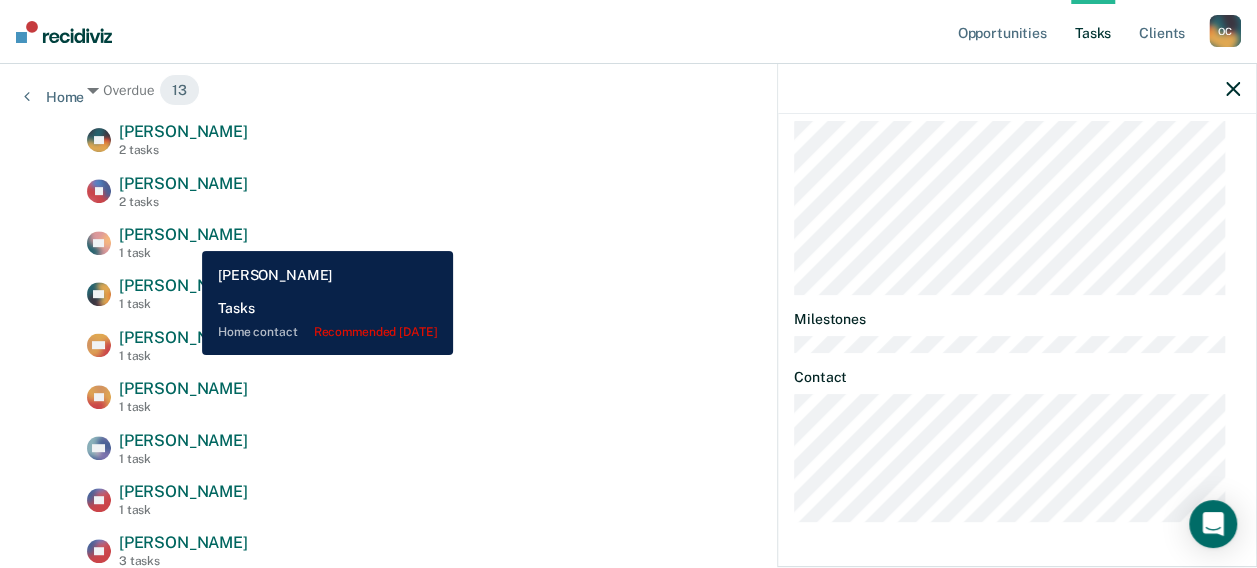 click on "[PERSON_NAME]" at bounding box center (183, 234) 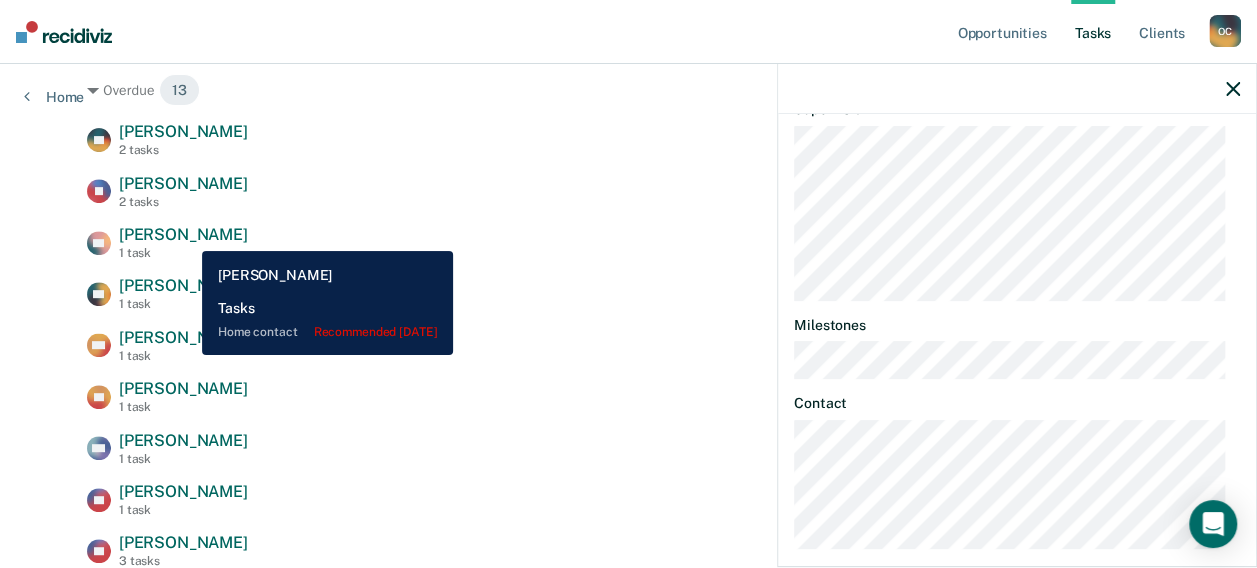 click on "[PERSON_NAME]" at bounding box center [183, 234] 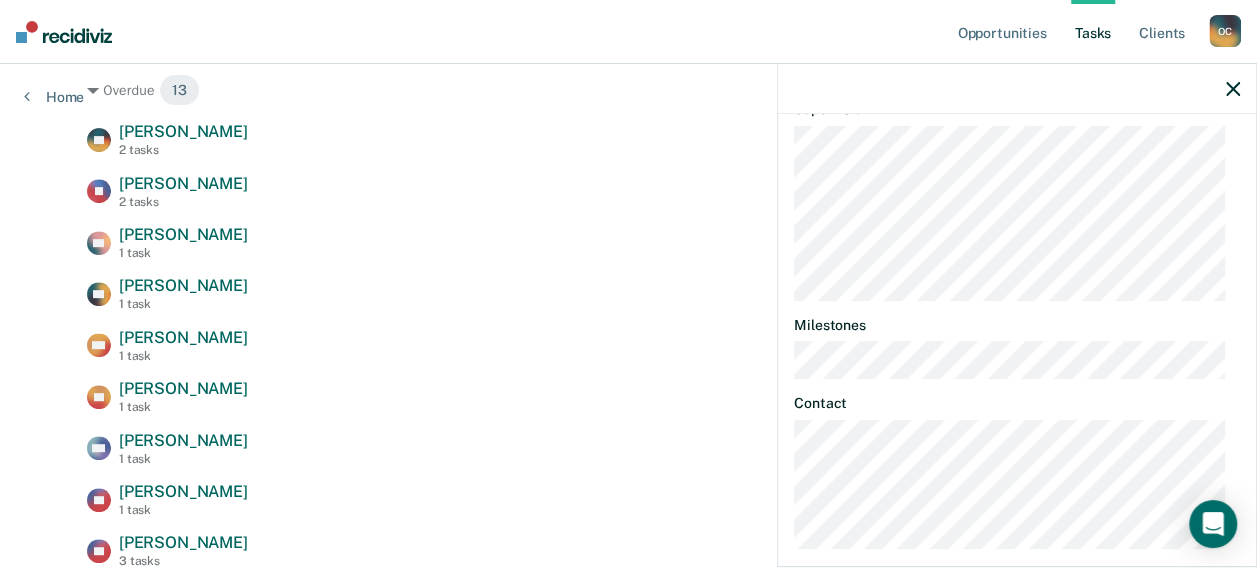 drag, startPoint x: 1239, startPoint y: 84, endPoint x: 1174, endPoint y: 100, distance: 66.94027 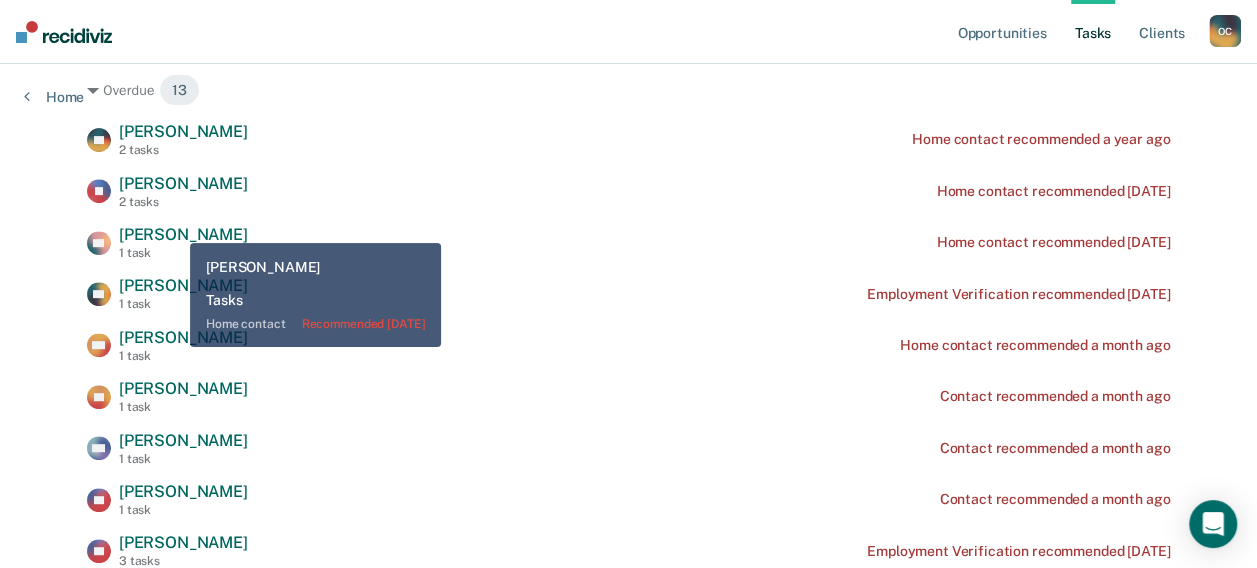 click on "[PERSON_NAME]" at bounding box center (183, 234) 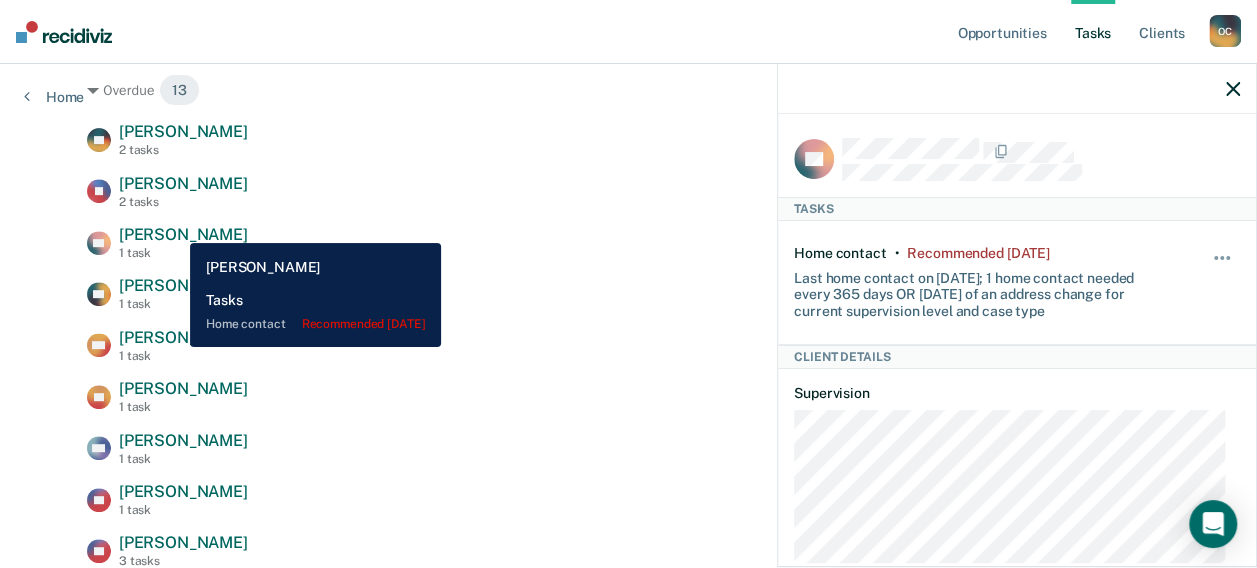 click on "[PERSON_NAME]" at bounding box center [183, 234] 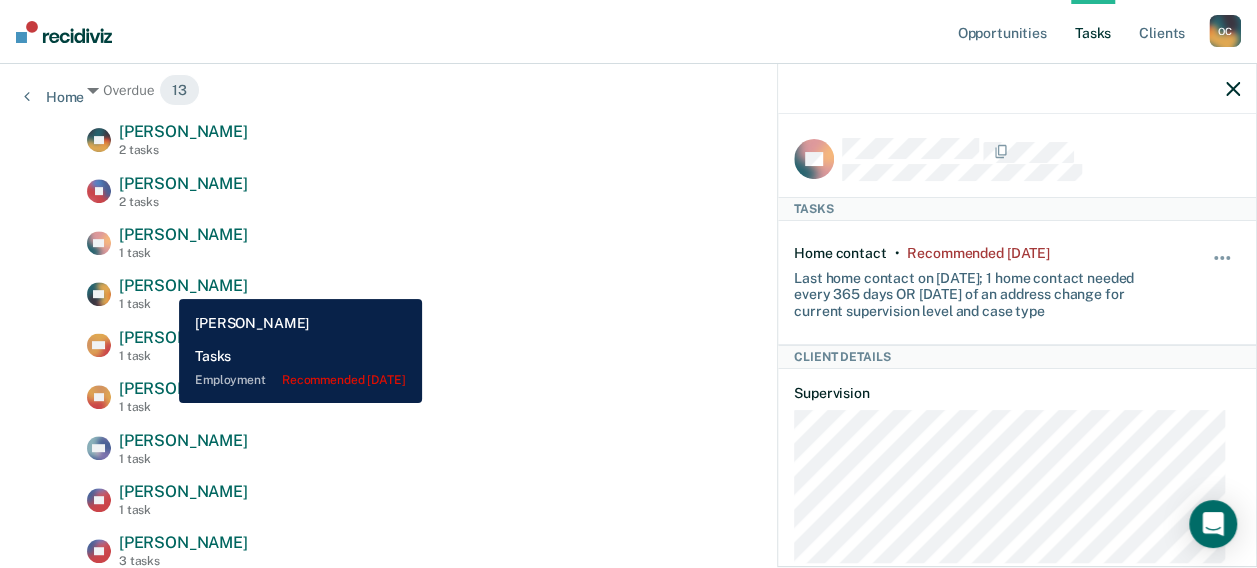 click on "[PERSON_NAME]" at bounding box center (183, 285) 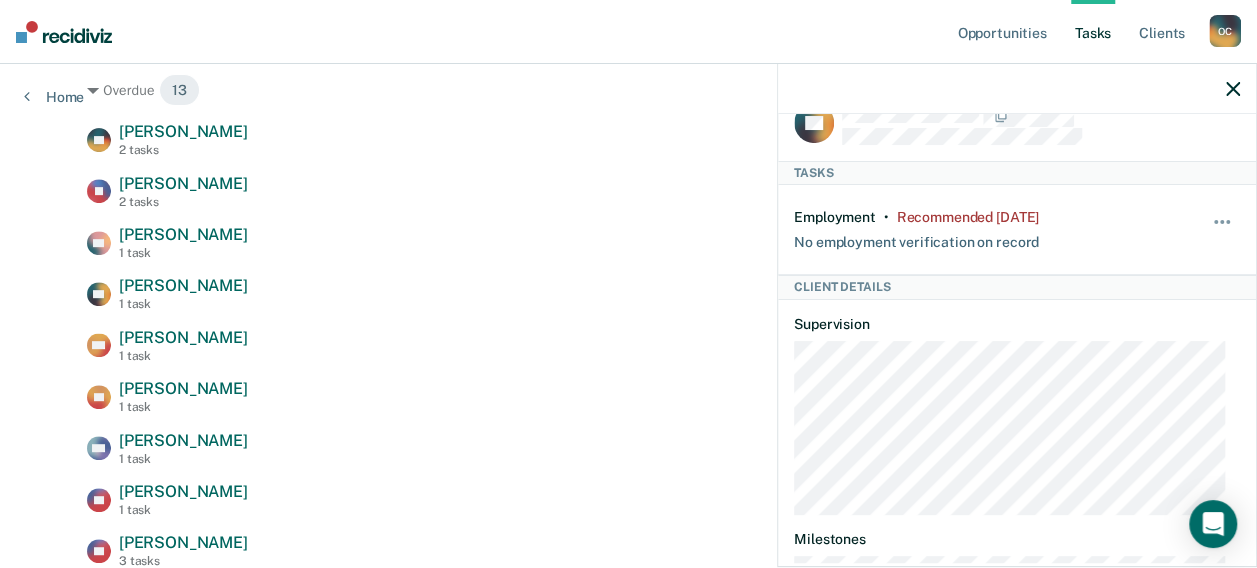 scroll, scrollTop: 0, scrollLeft: 0, axis: both 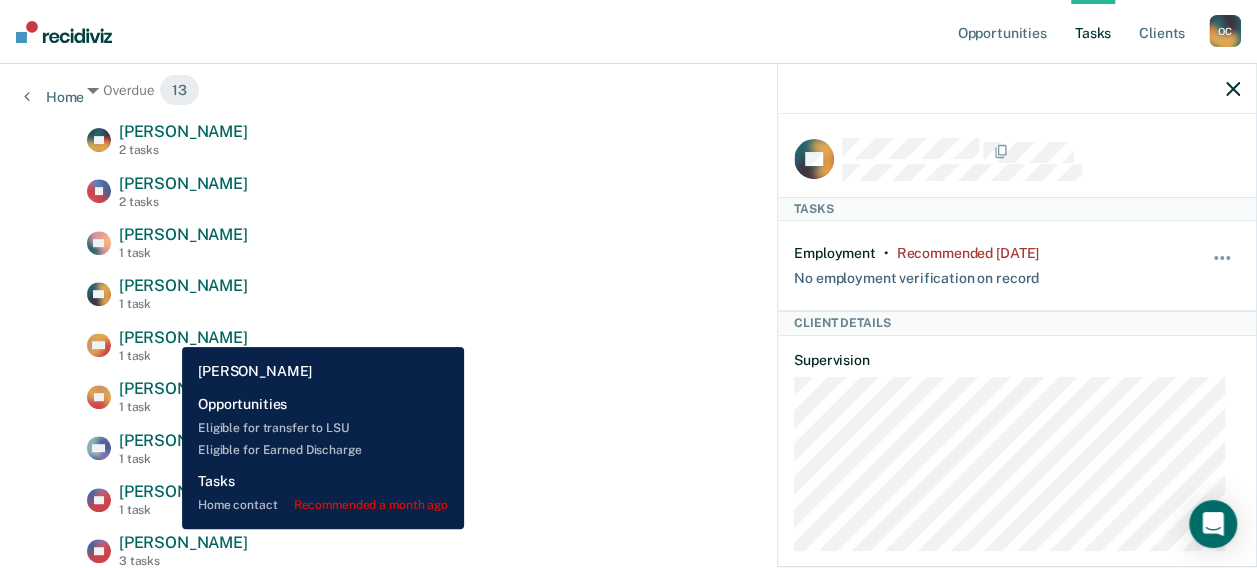 click on "[PERSON_NAME]" at bounding box center (183, 337) 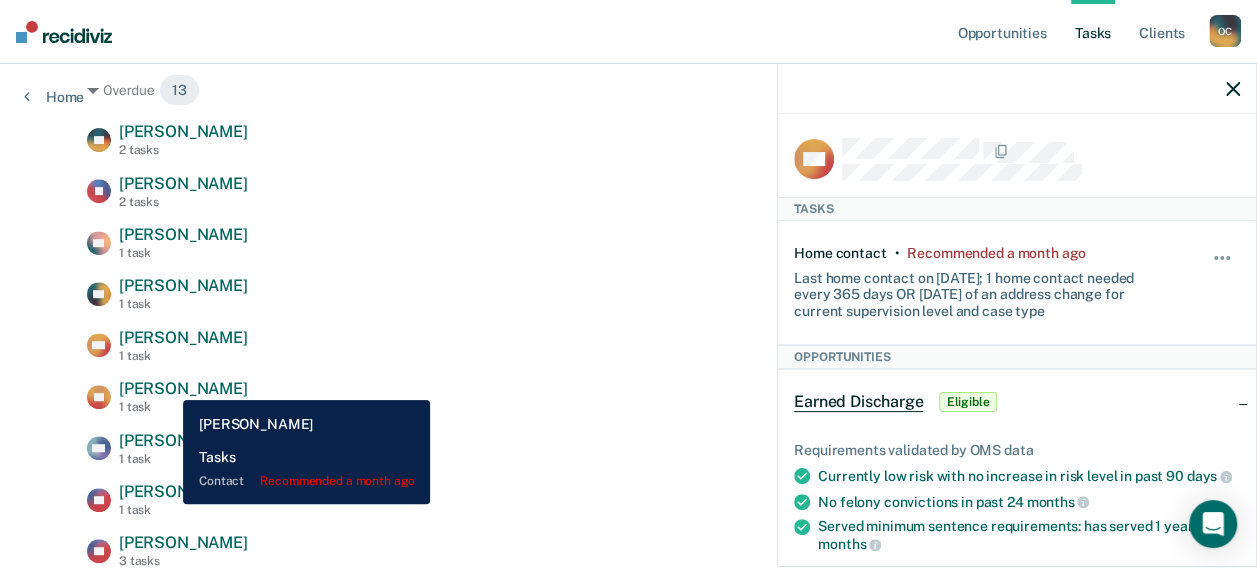 click on "[PERSON_NAME]" at bounding box center [183, 388] 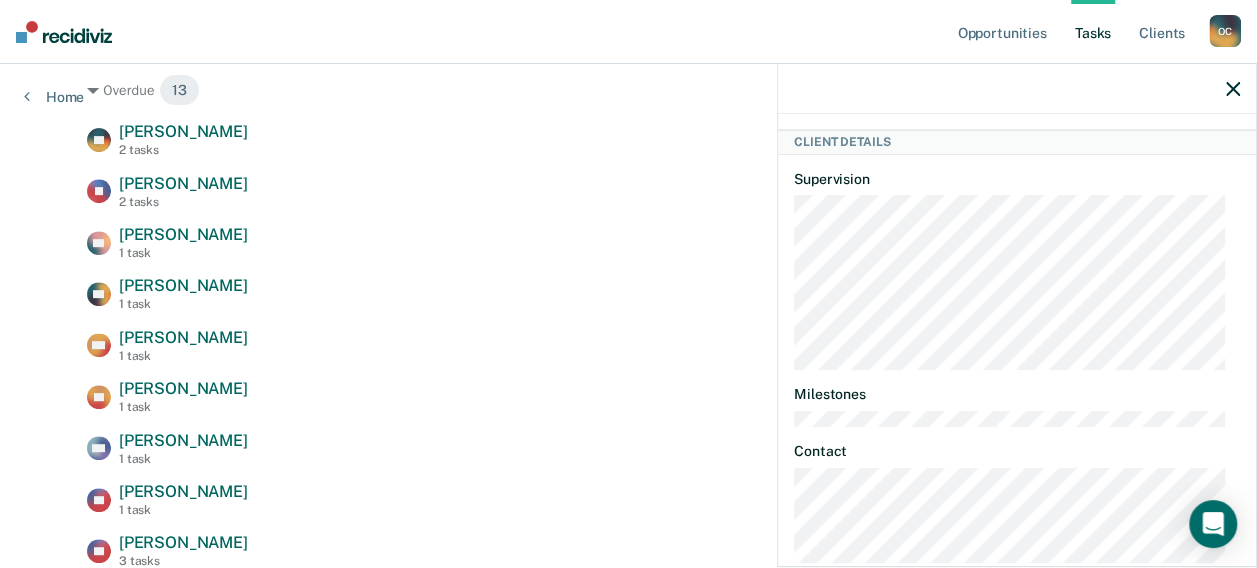scroll, scrollTop: 266, scrollLeft: 0, axis: vertical 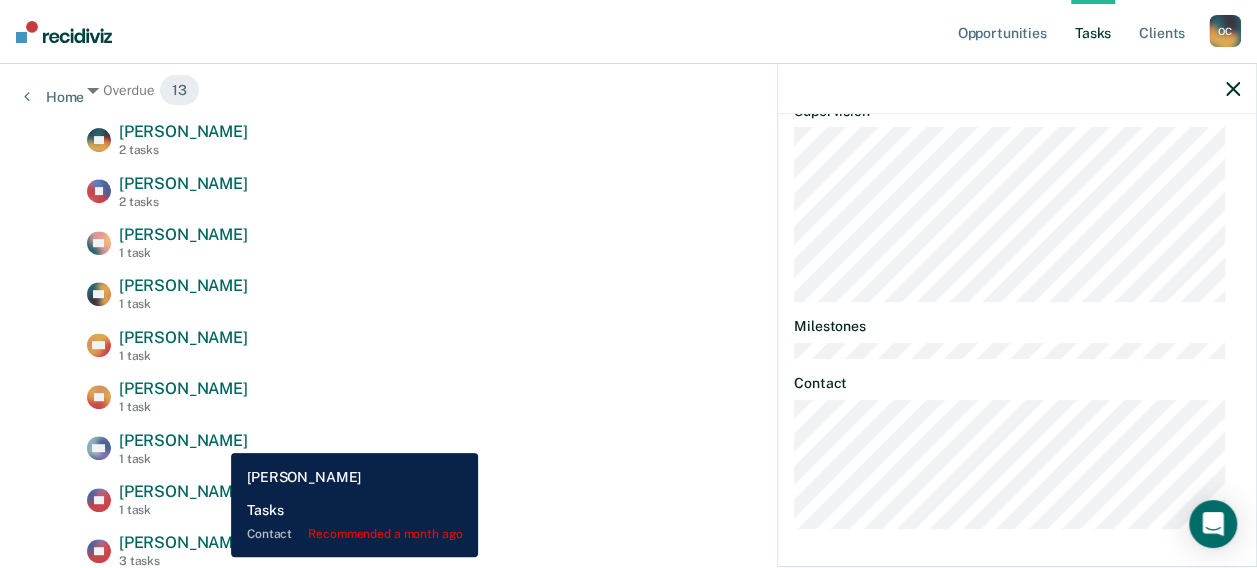 click on "[PERSON_NAME]" at bounding box center (183, 440) 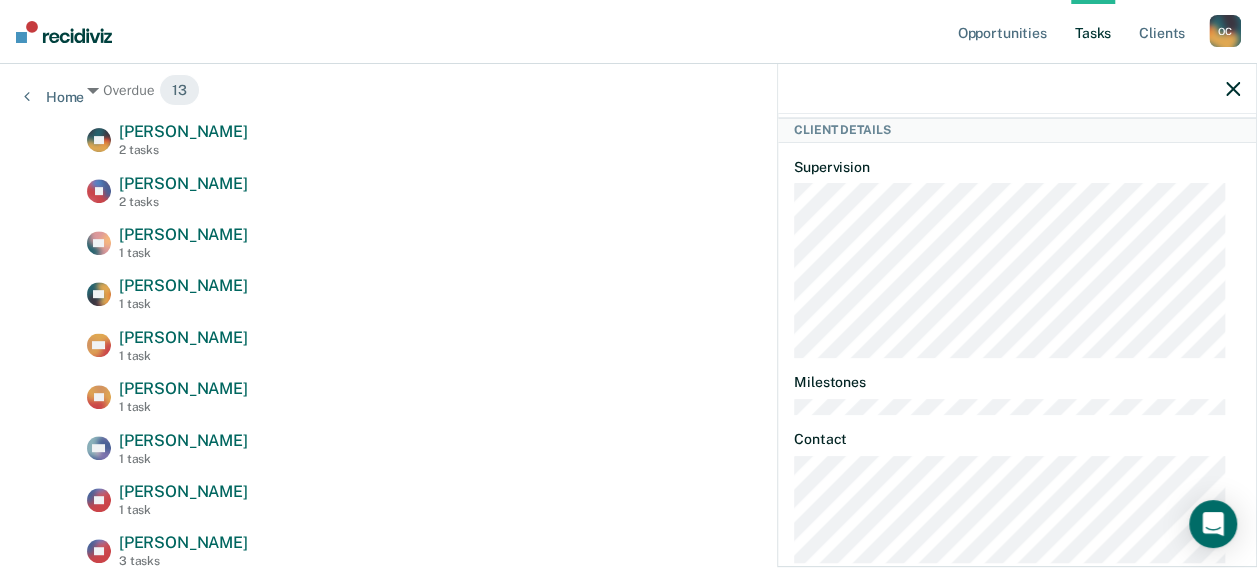 scroll, scrollTop: 266, scrollLeft: 0, axis: vertical 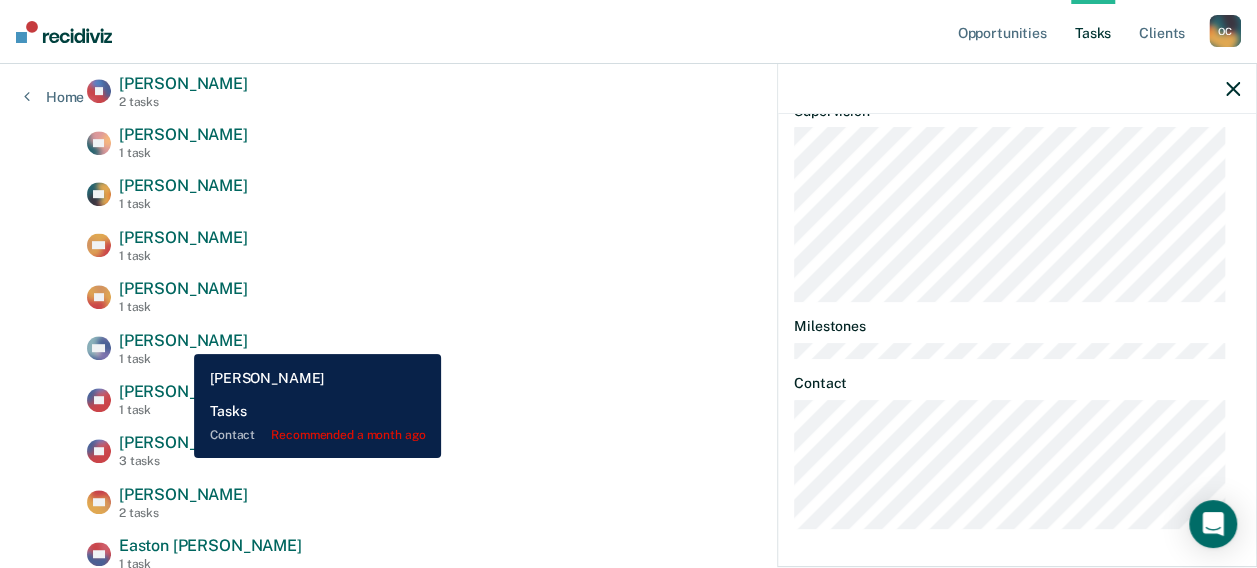 click on "[PERSON_NAME]" at bounding box center (183, 340) 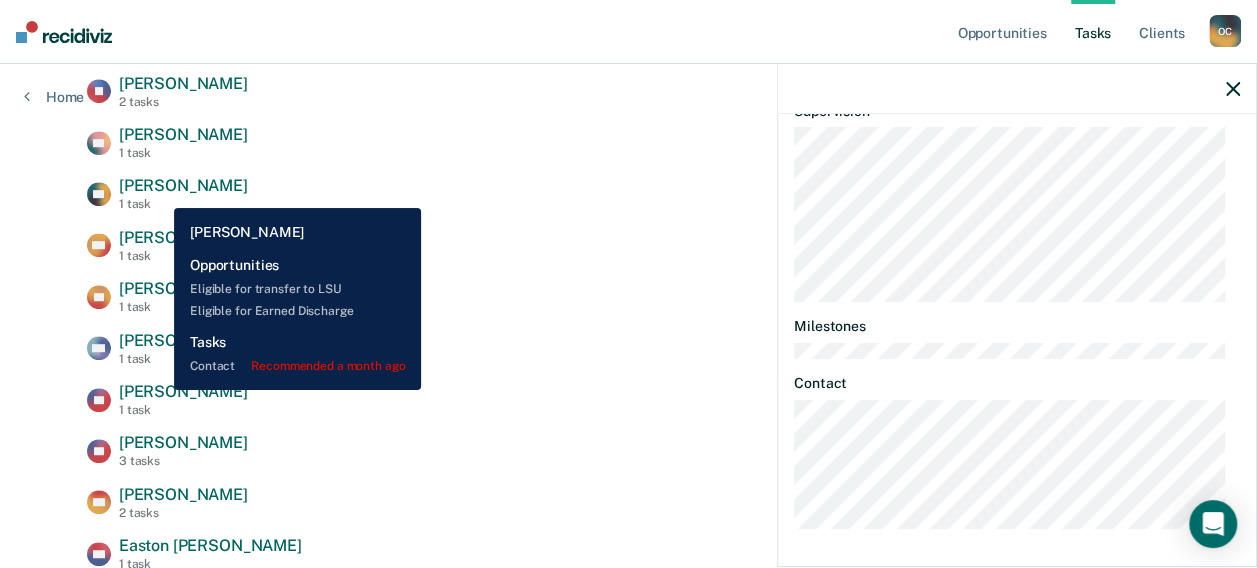 click on "[PERSON_NAME]" at bounding box center [183, 391] 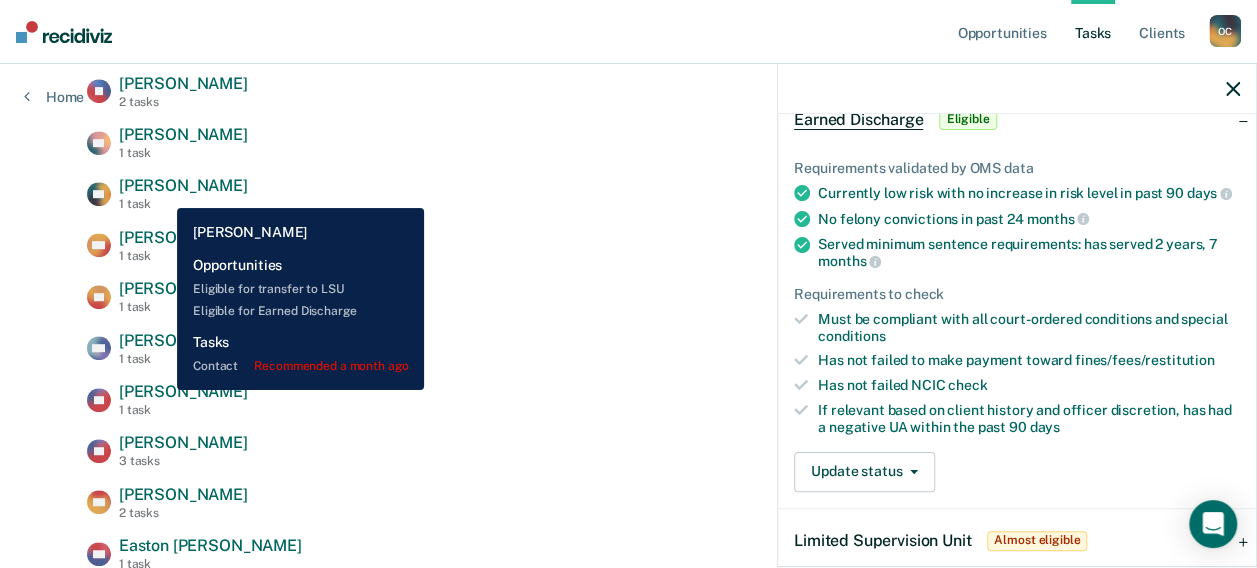 scroll, scrollTop: 790, scrollLeft: 0, axis: vertical 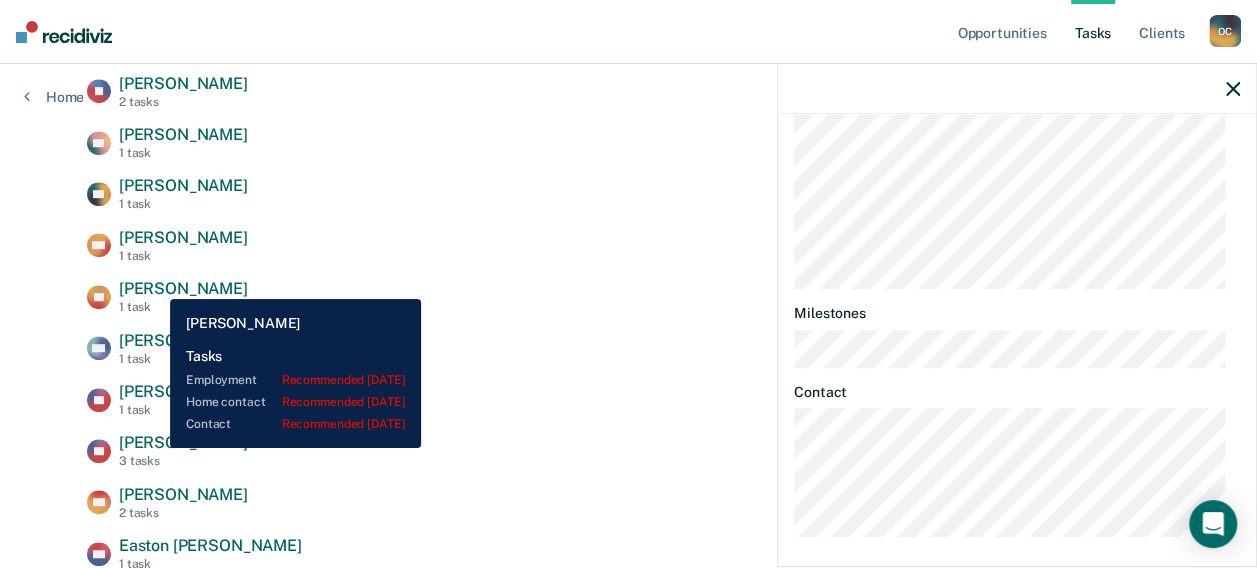 click on "[PERSON_NAME]" at bounding box center (183, 442) 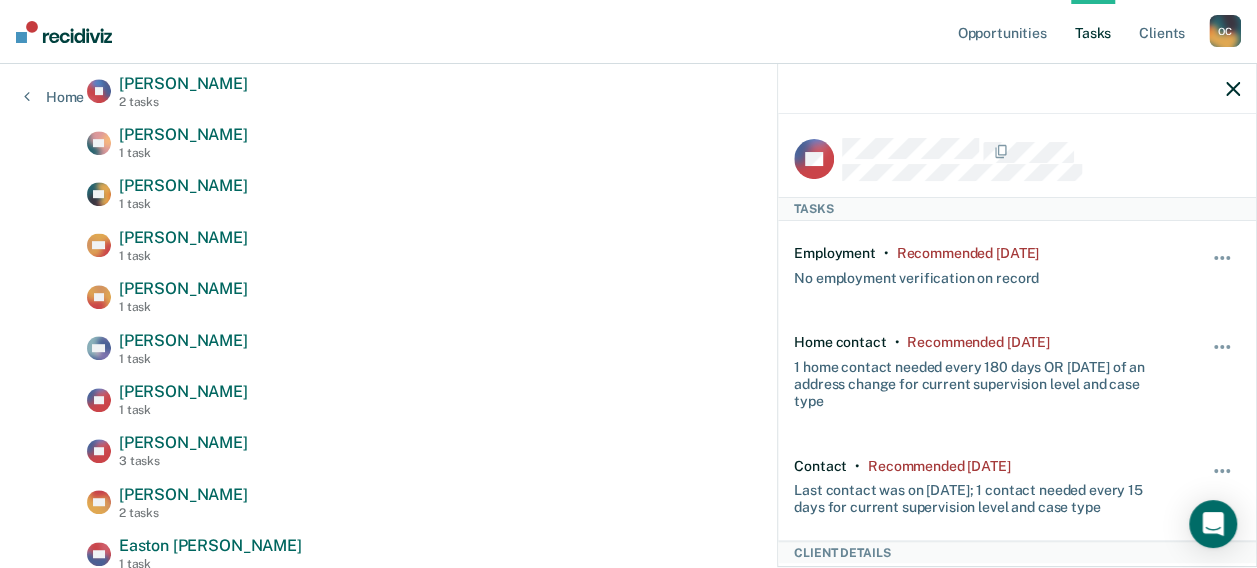 scroll, scrollTop: 100, scrollLeft: 0, axis: vertical 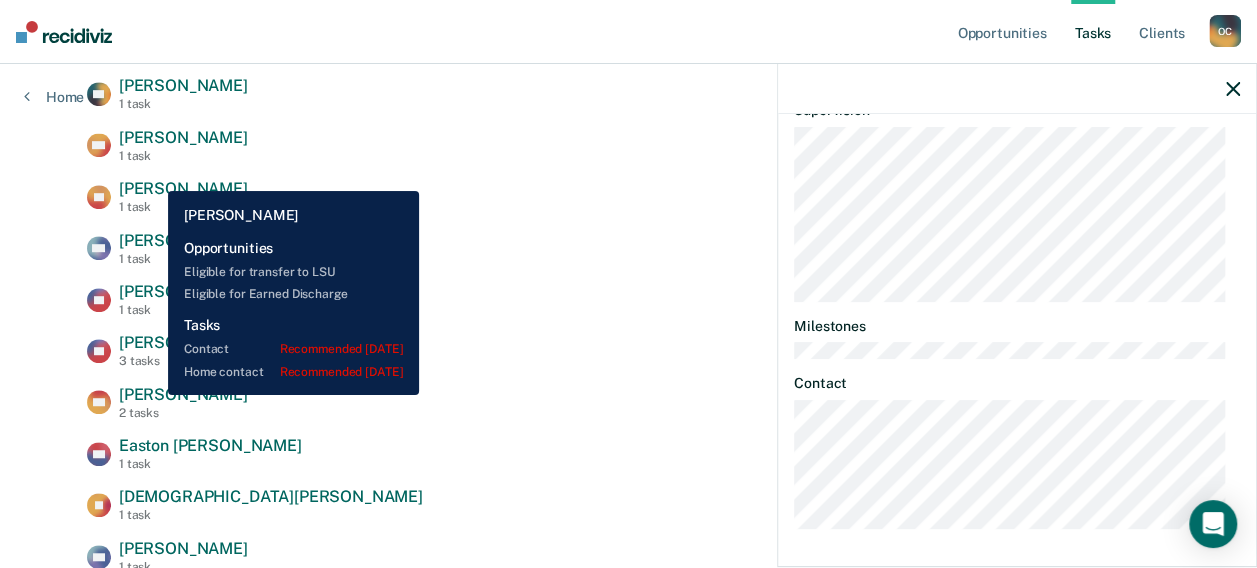 click on "[PERSON_NAME]" at bounding box center (183, 394) 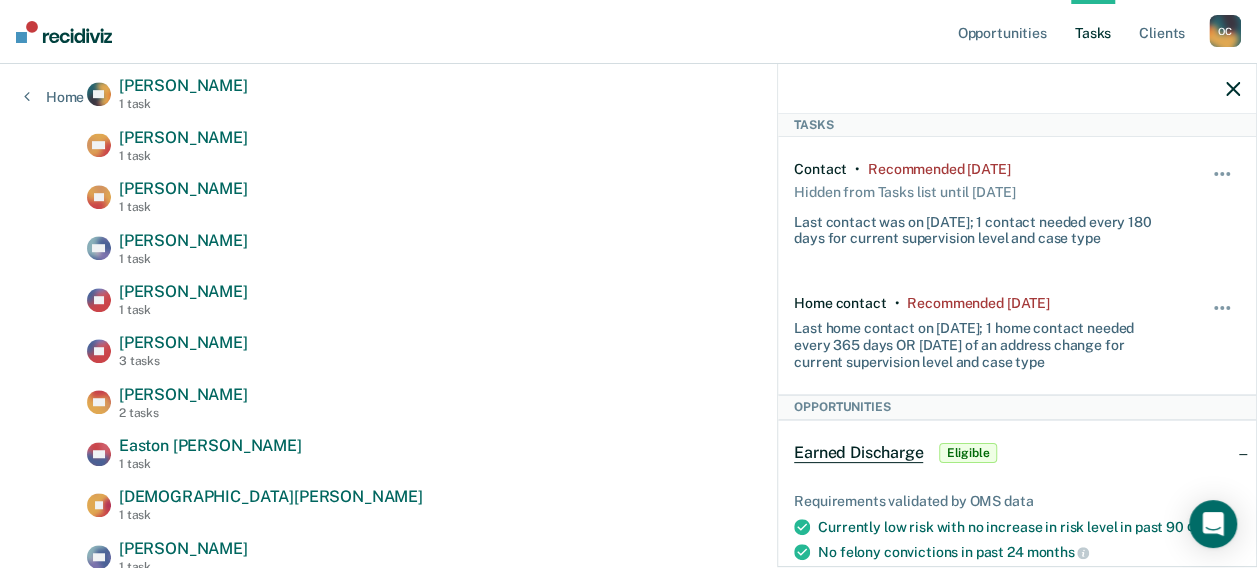scroll, scrollTop: 0, scrollLeft: 0, axis: both 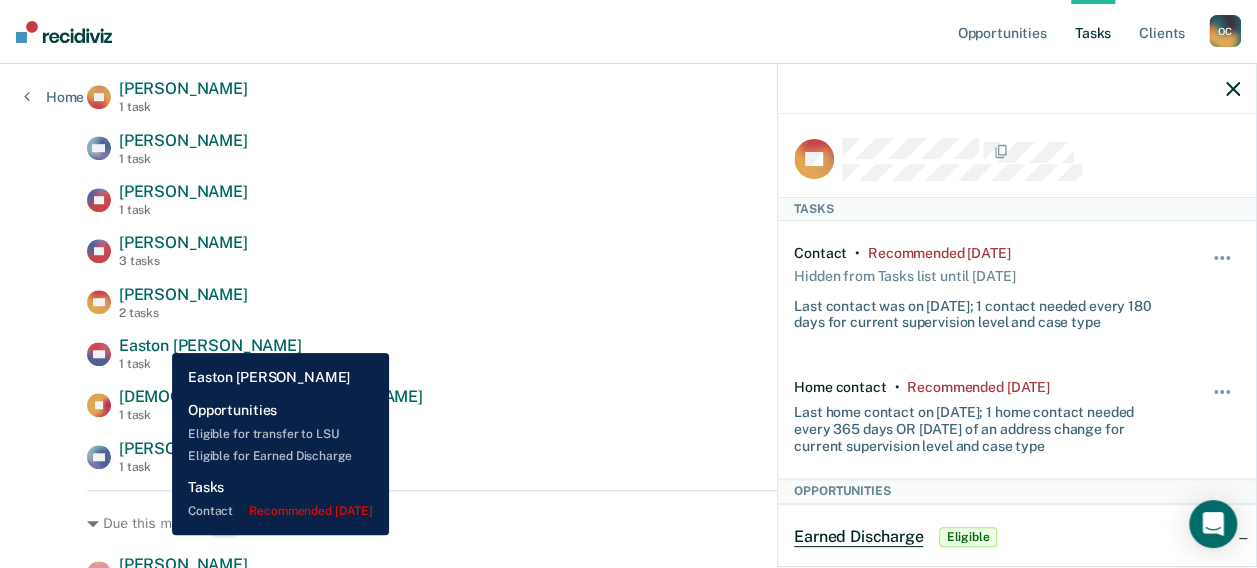 click on "Easton [PERSON_NAME]" at bounding box center [210, 345] 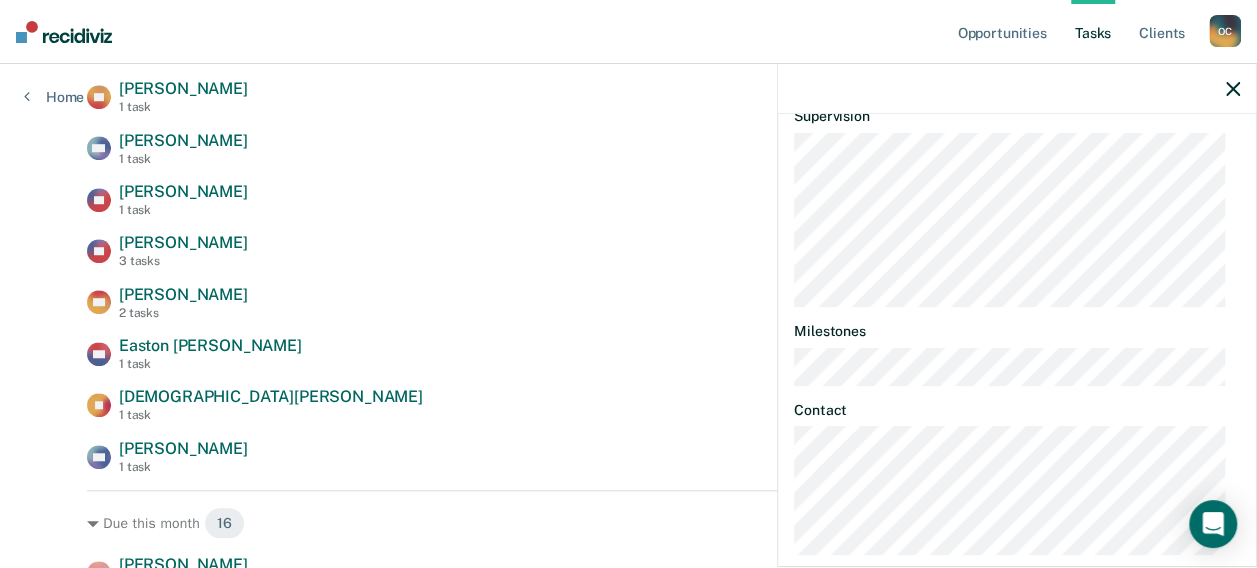scroll, scrollTop: 840, scrollLeft: 0, axis: vertical 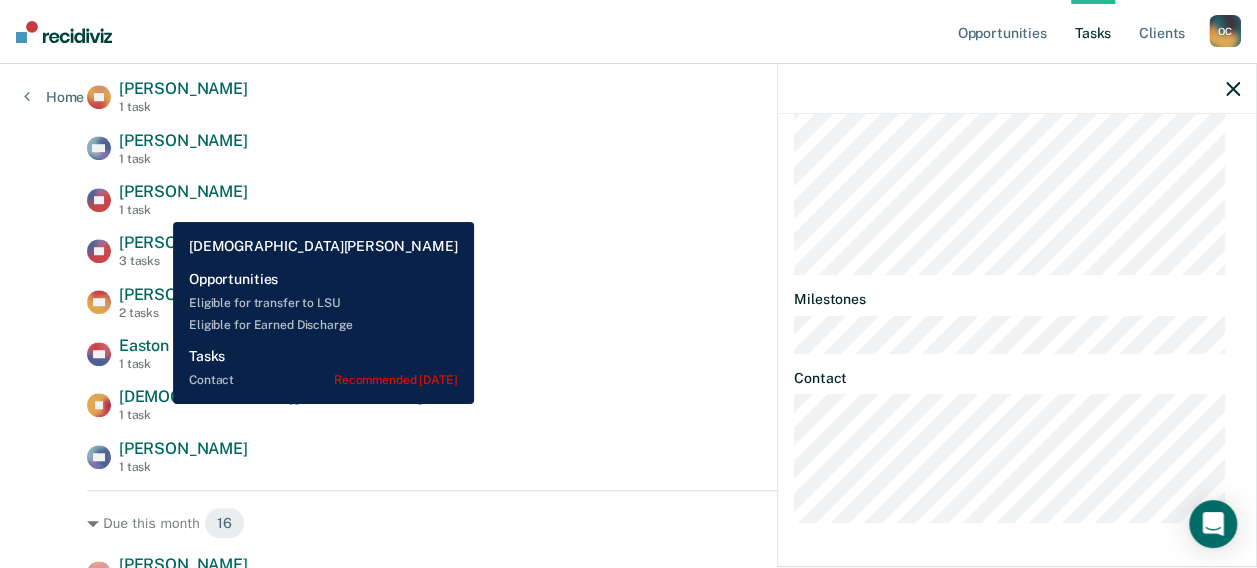click on "[DEMOGRAPHIC_DATA][PERSON_NAME]" at bounding box center (271, 396) 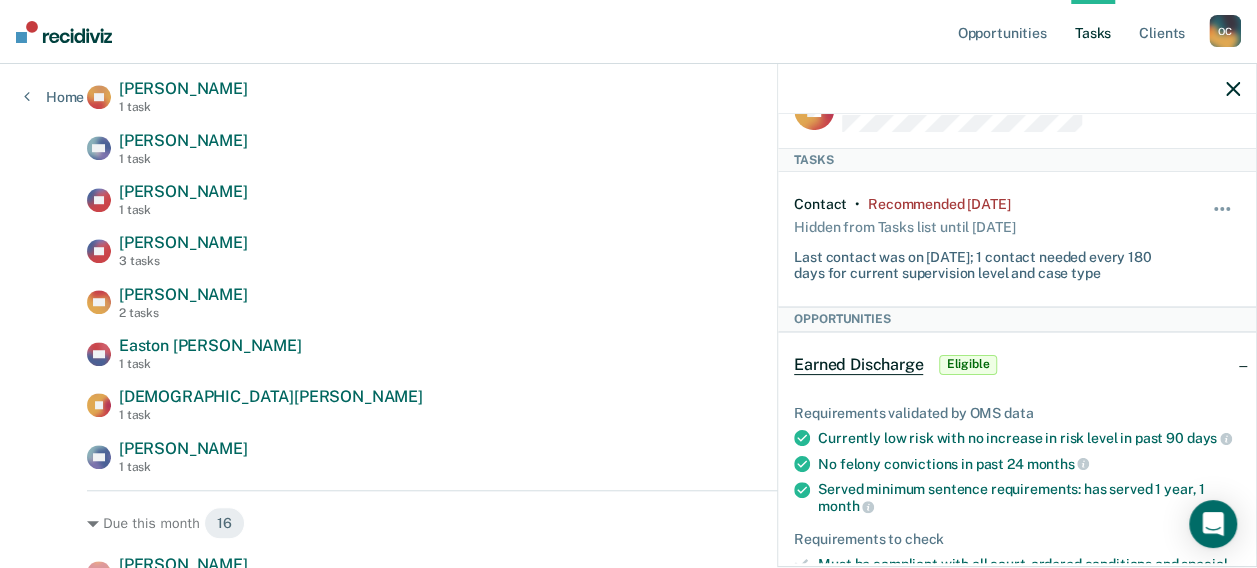 scroll, scrollTop: 0, scrollLeft: 0, axis: both 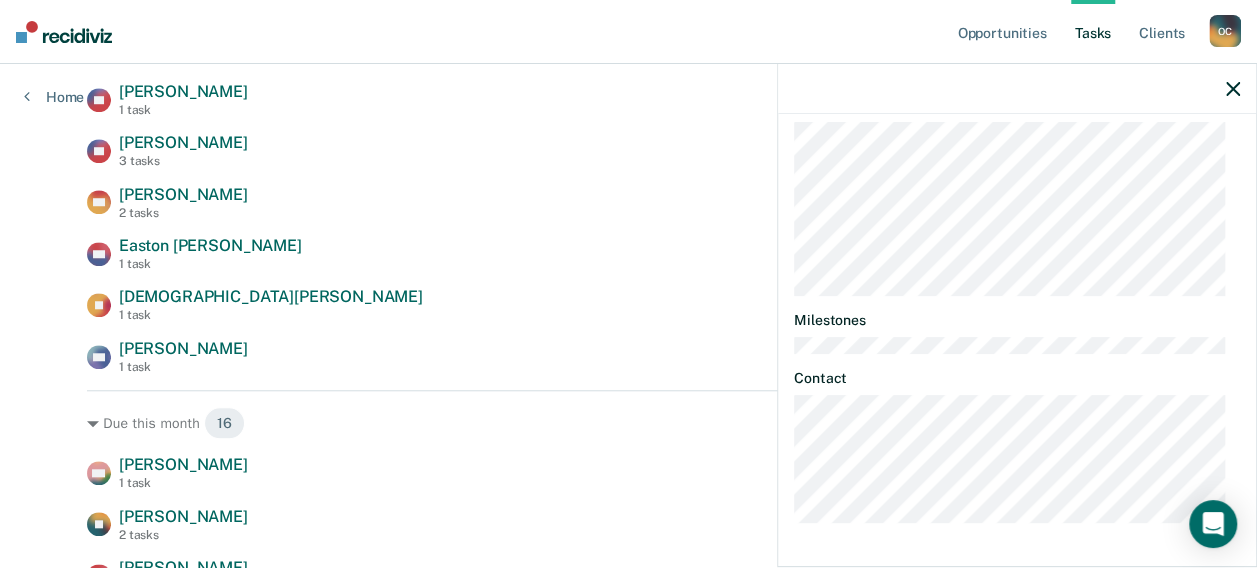 click on "JA   Tasks Contact  •  Recommended [DATE] Hidden from Tasks list until [DATE] Last contact was on [DATE]; 1 contact needed every 180 days for current supervision level and case type Hide from tasks list for... 7  days 30  days 90  days Opportunities Earned Discharge Eligible Requirements validated by OMS data Currently low risk with no increase in risk level in past 90   days   No felony convictions in past 24   months   Served minimum sentence requirements: has served 1 year, 1   month   Requirements to check Must be compliant with all court-ordered conditions and special   conditions Has not failed to make payment toward   fines/fees/restitution Has not failed NCIC   check If relevant based on client history and officer discretion, has had a negative UA within the past 90   days Update status Mark Pending Mark Ineligible Limited Supervision Unit Almost eligible Validated by data from Atlas Needs employment verification   No active NCO, CPO, or restraining   order     days   Requirements to check" at bounding box center [1017, 338] 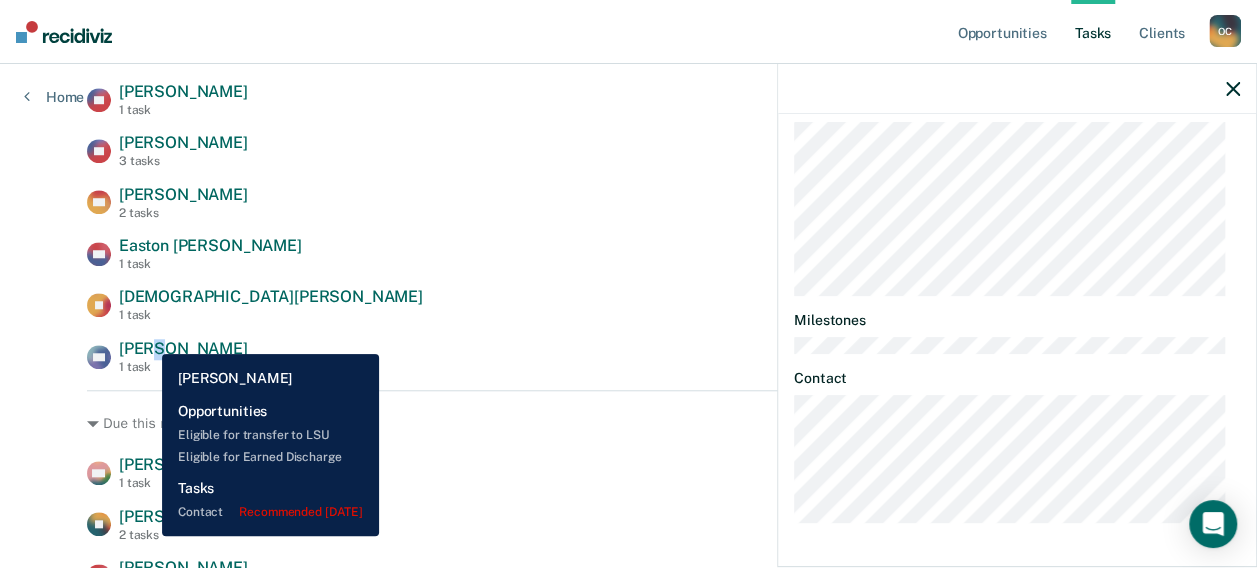 click on "[PERSON_NAME]" at bounding box center (183, 348) 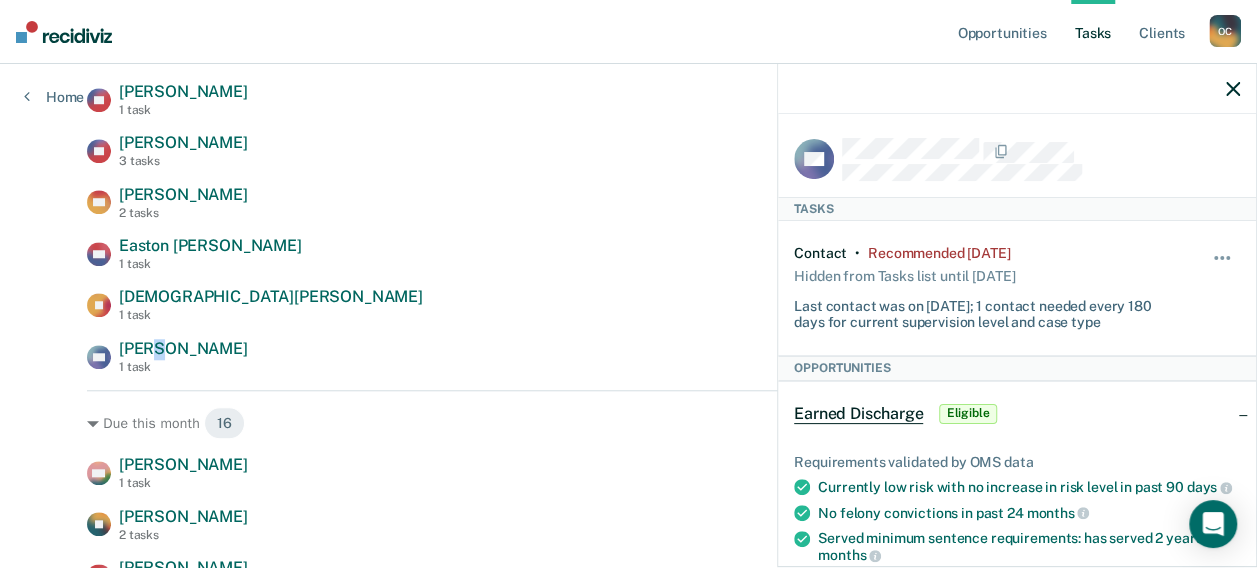 scroll, scrollTop: 0, scrollLeft: 0, axis: both 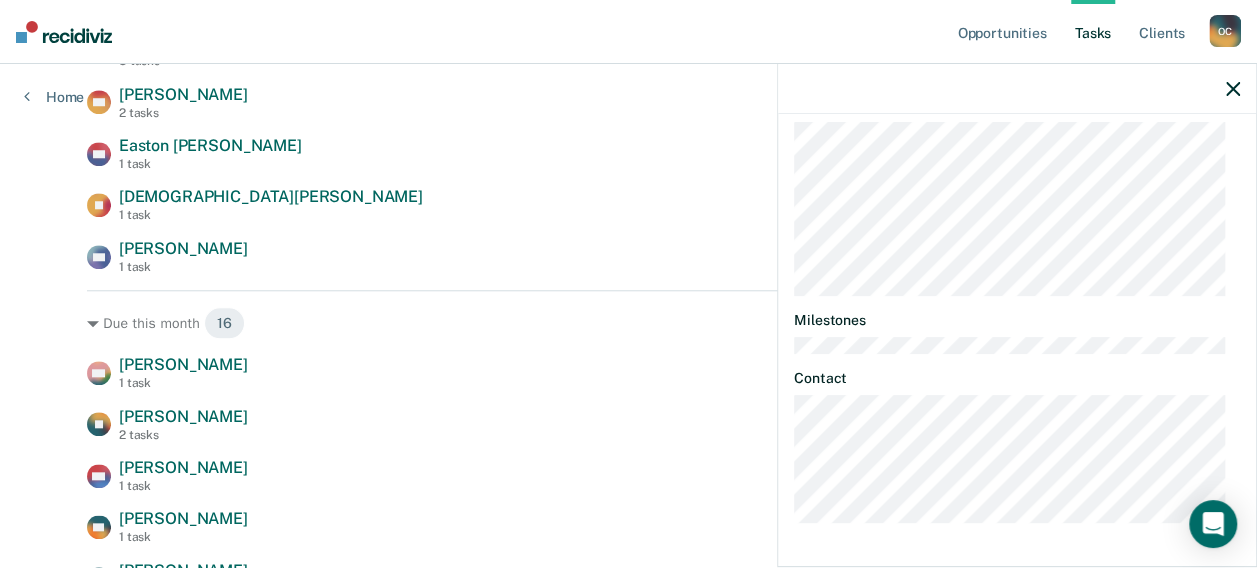 click on "KN   Tasks Contact  •  Recommended [DATE] Hidden from Tasks list until [DATE] Last contact was on [DATE]; 1 contact needed every 180 days for current supervision level and case type Hide from tasks list for... 7  days 30  days 90  days Opportunities Earned Discharge Eligible Requirements validated by OMS data Currently low risk with no increase in risk level in past 90   days   No felony convictions in past 24   months   Served minimum sentence requirements: has served 2 years, 10   months   Requirements to check Must be compliant with all court-ordered conditions and special   conditions Has not failed to make payment toward   fines/fees/restitution Has not failed NCIC   check If relevant based on client history and officer discretion, has had a negative UA within the past 90   days Update status Mark Pending Mark Ineligible Limited Supervision Unit Almost eligible Validated by data from Atlas Needs employment verification   No active NCO, CPO, or restraining   order     days   Requirements to check" at bounding box center (1017, 338) 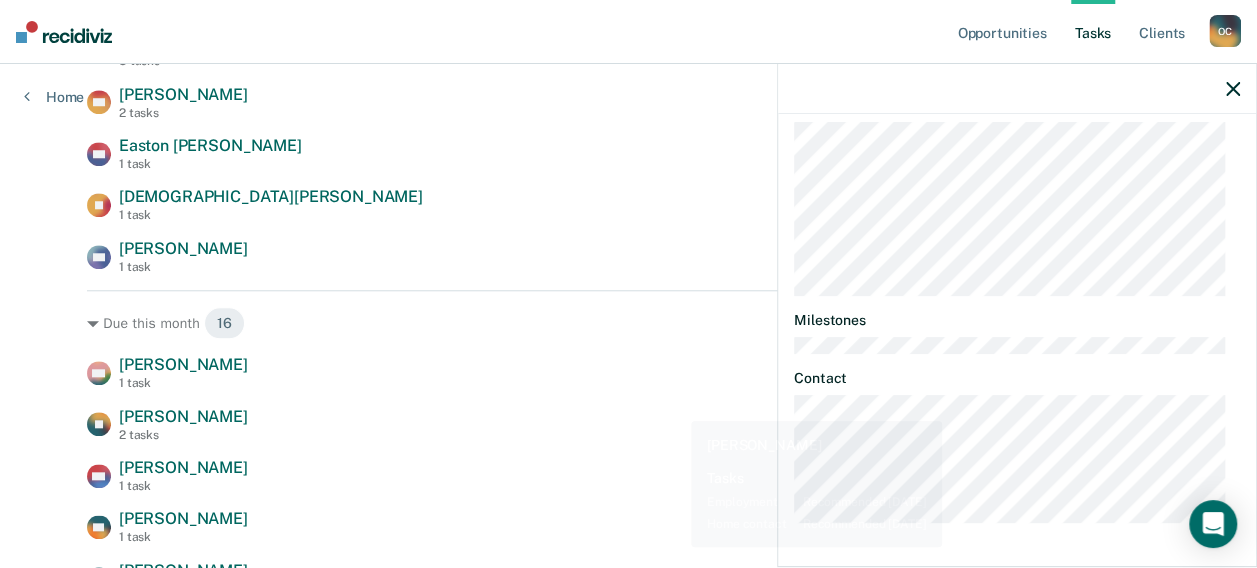 drag, startPoint x: 537, startPoint y: 401, endPoint x: 558, endPoint y: 265, distance: 137.61177 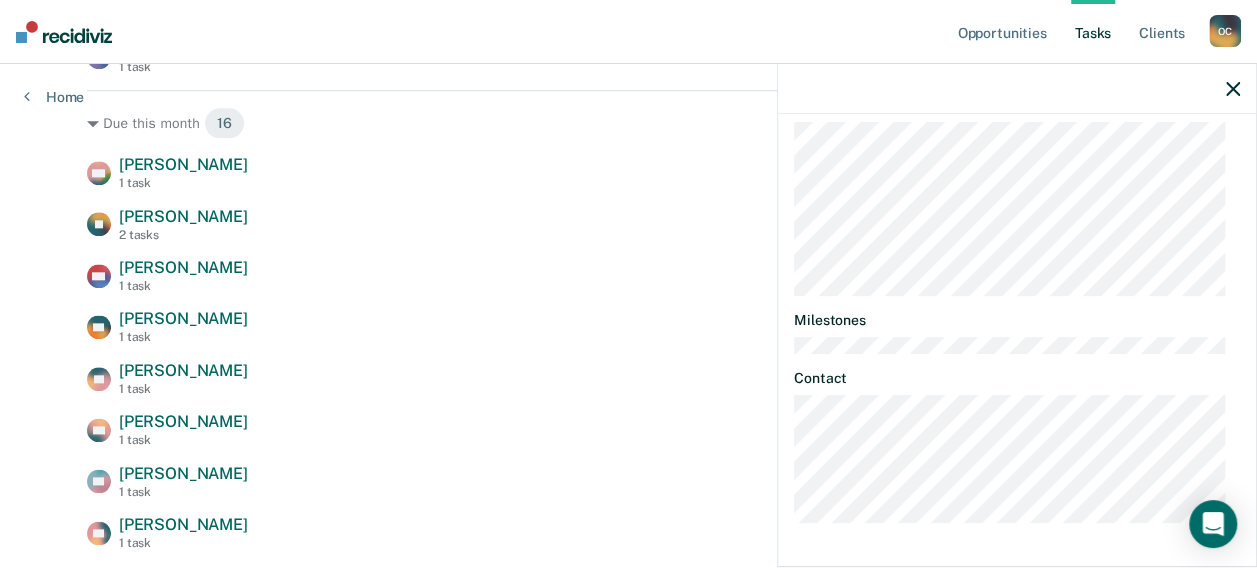 scroll, scrollTop: 900, scrollLeft: 0, axis: vertical 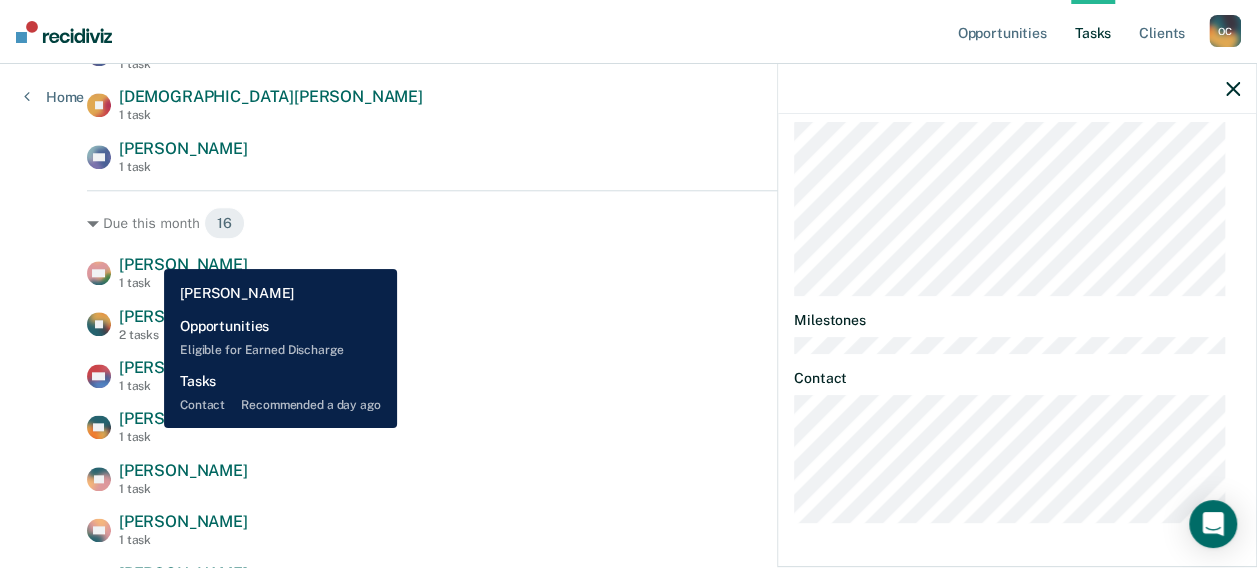 click on "[PERSON_NAME]" at bounding box center (183, 264) 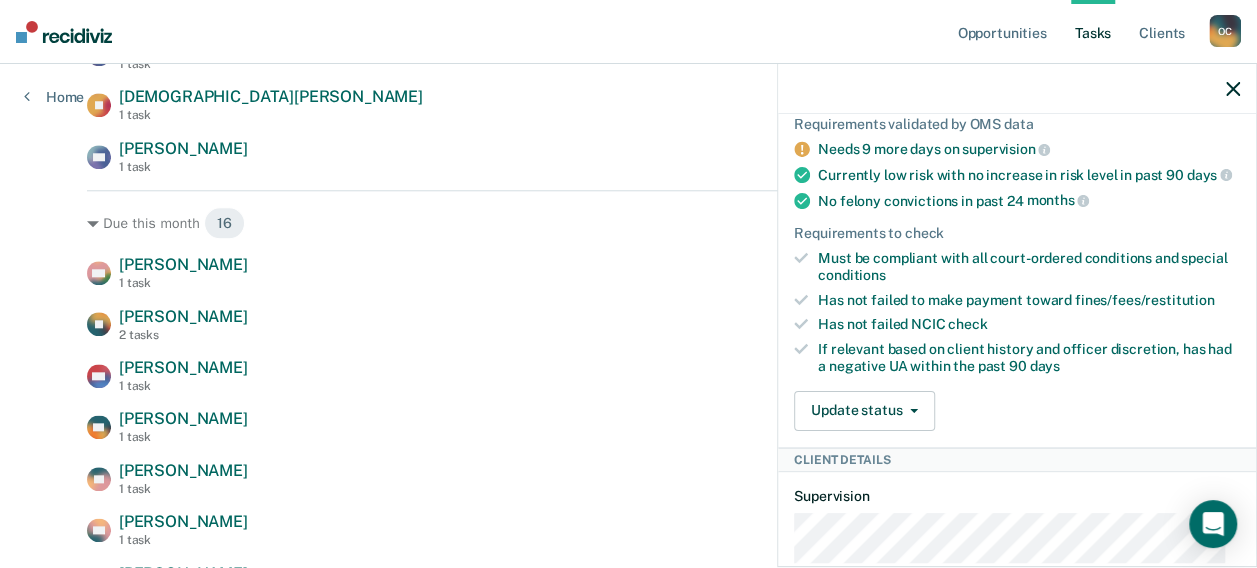 scroll, scrollTop: 0, scrollLeft: 0, axis: both 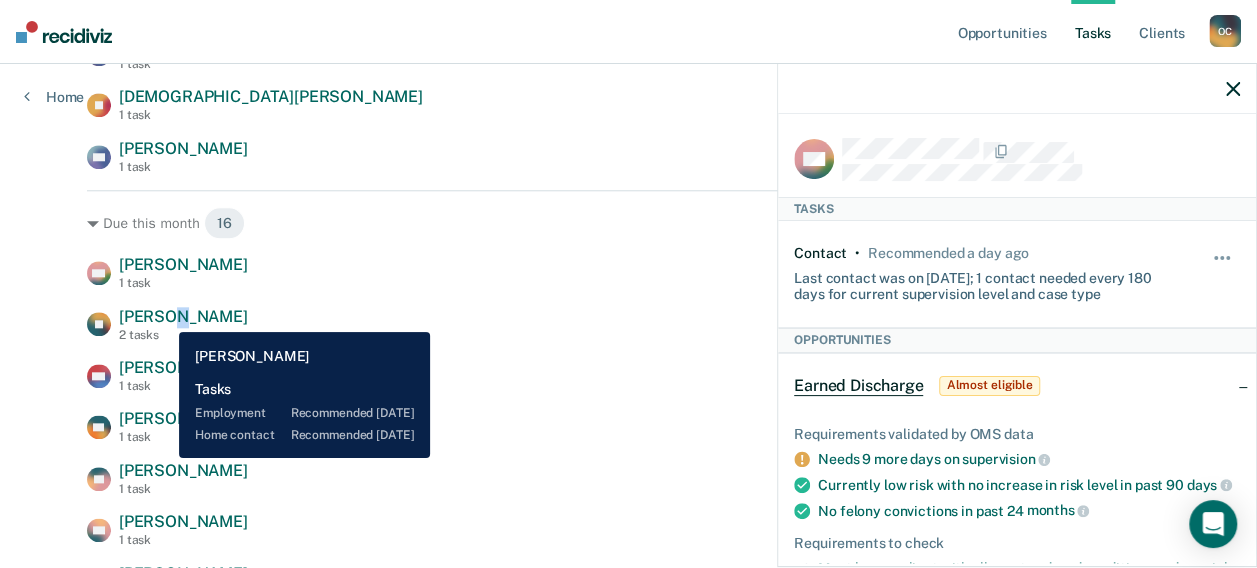 click on "[PERSON_NAME]" at bounding box center (183, 316) 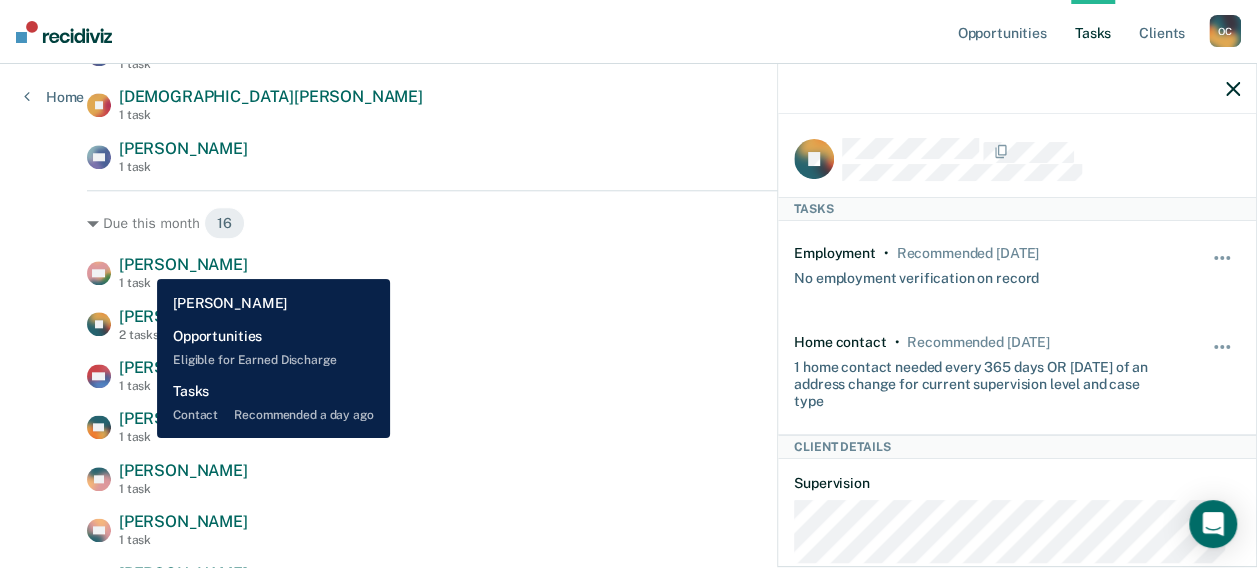 click on "[PERSON_NAME]" at bounding box center (183, 264) 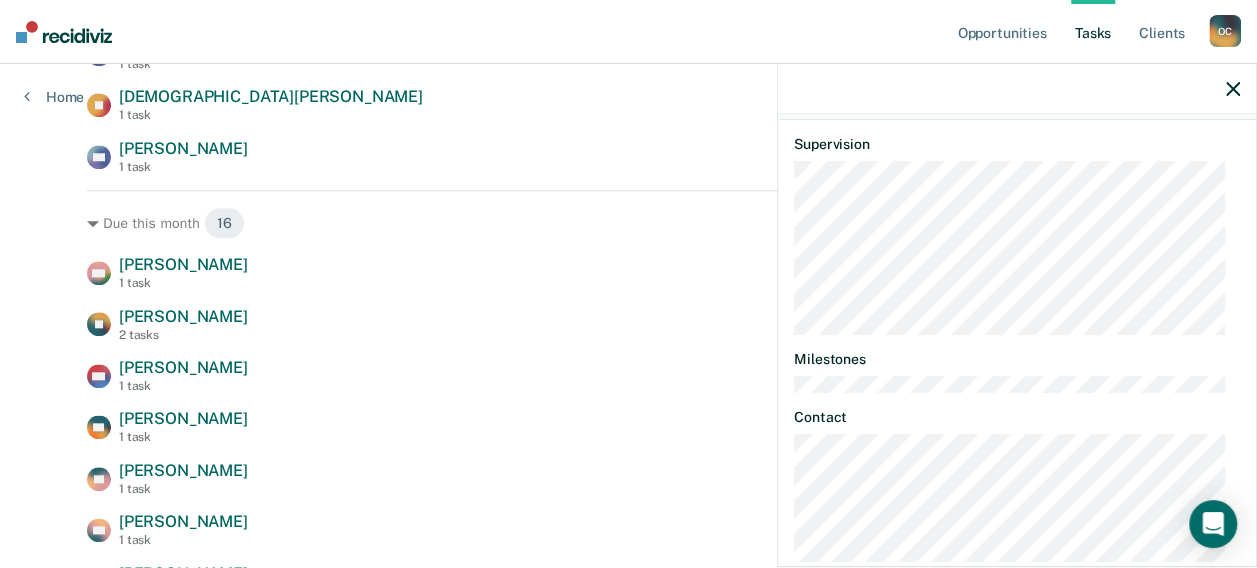 scroll, scrollTop: 710, scrollLeft: 0, axis: vertical 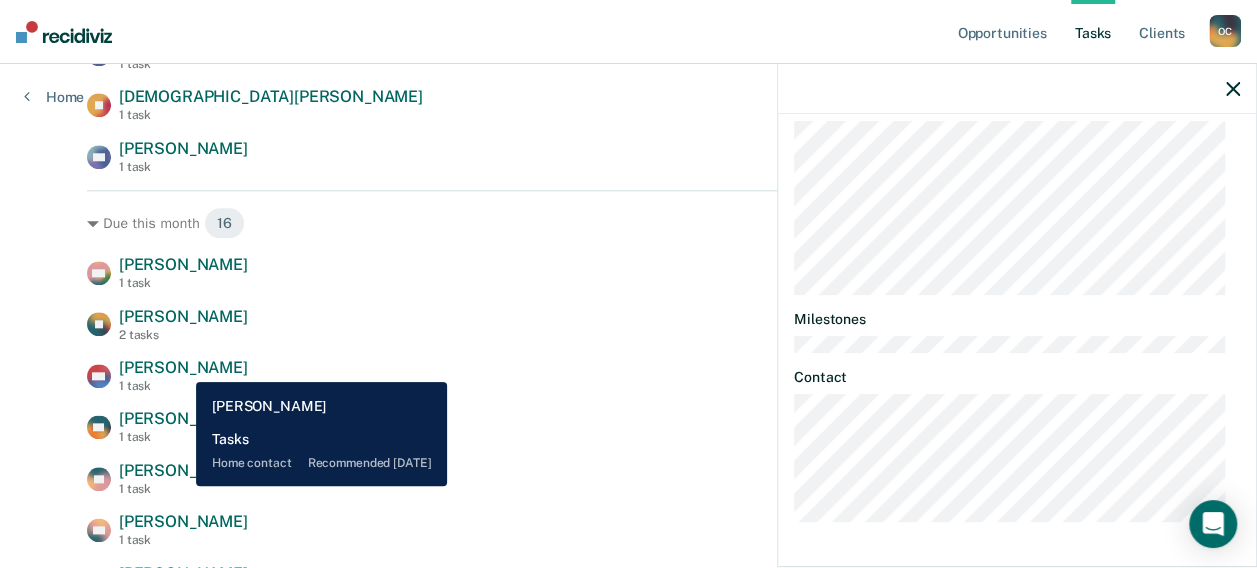 click on "[PERSON_NAME]" at bounding box center [183, 367] 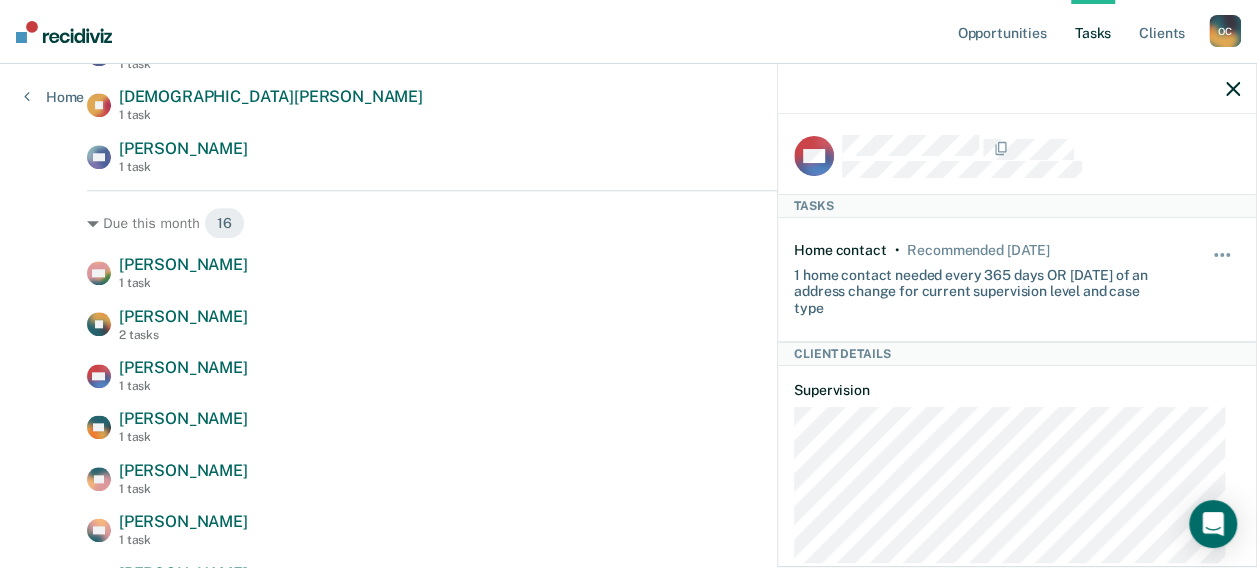 scroll, scrollTop: 0, scrollLeft: 0, axis: both 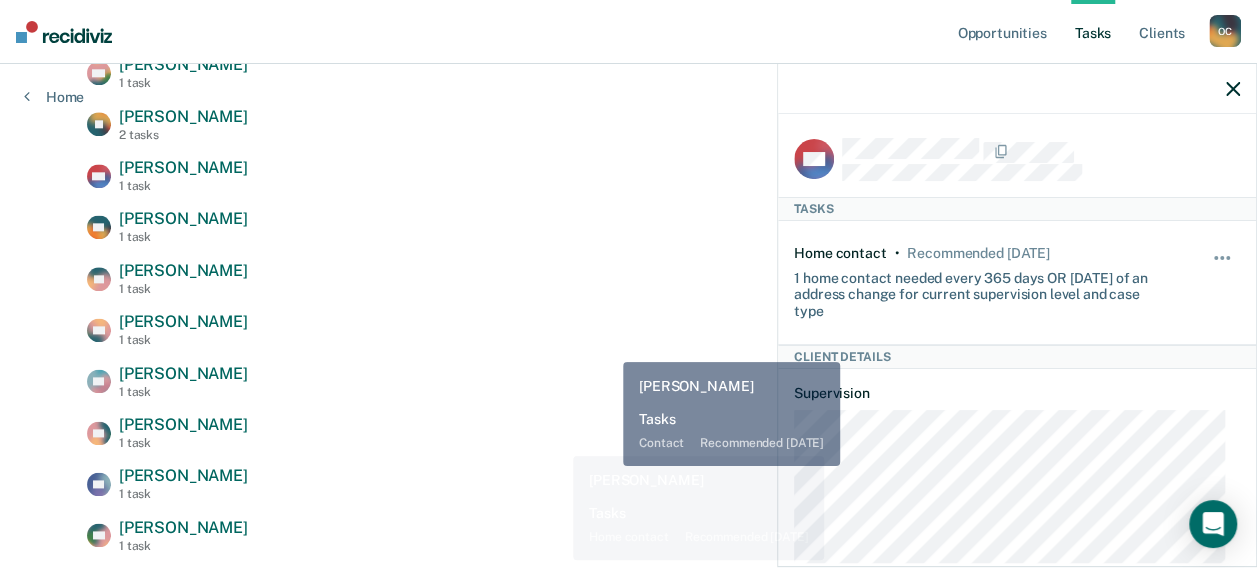 click on "OF [PERSON_NAME] 1 task Home contact recommended [DATE]" at bounding box center [628, 432] 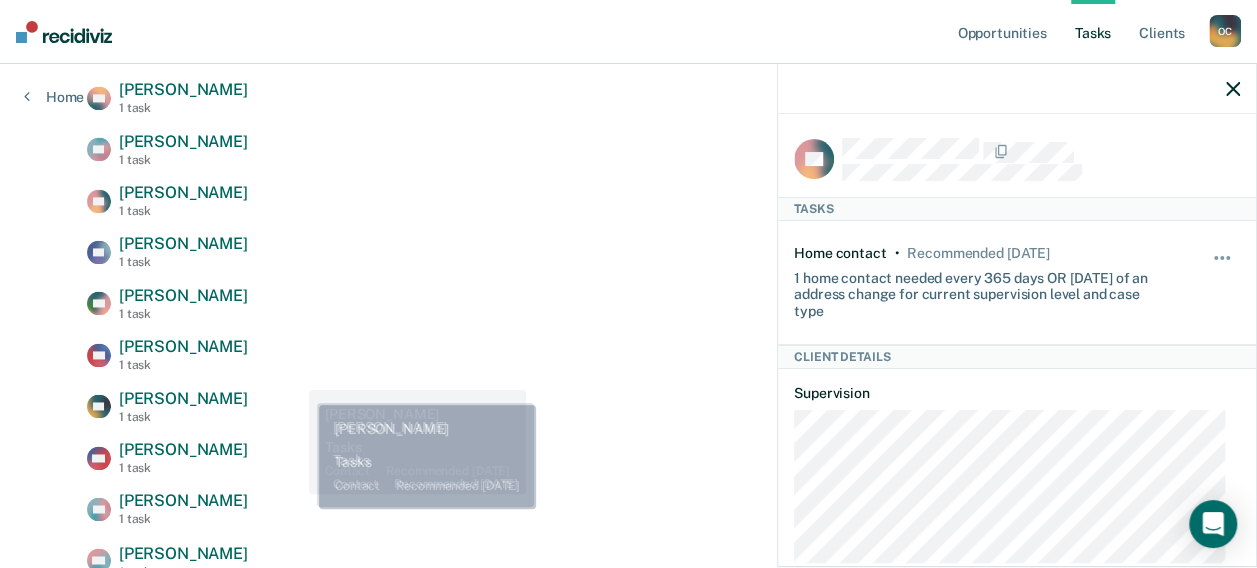 scroll, scrollTop: 1472, scrollLeft: 0, axis: vertical 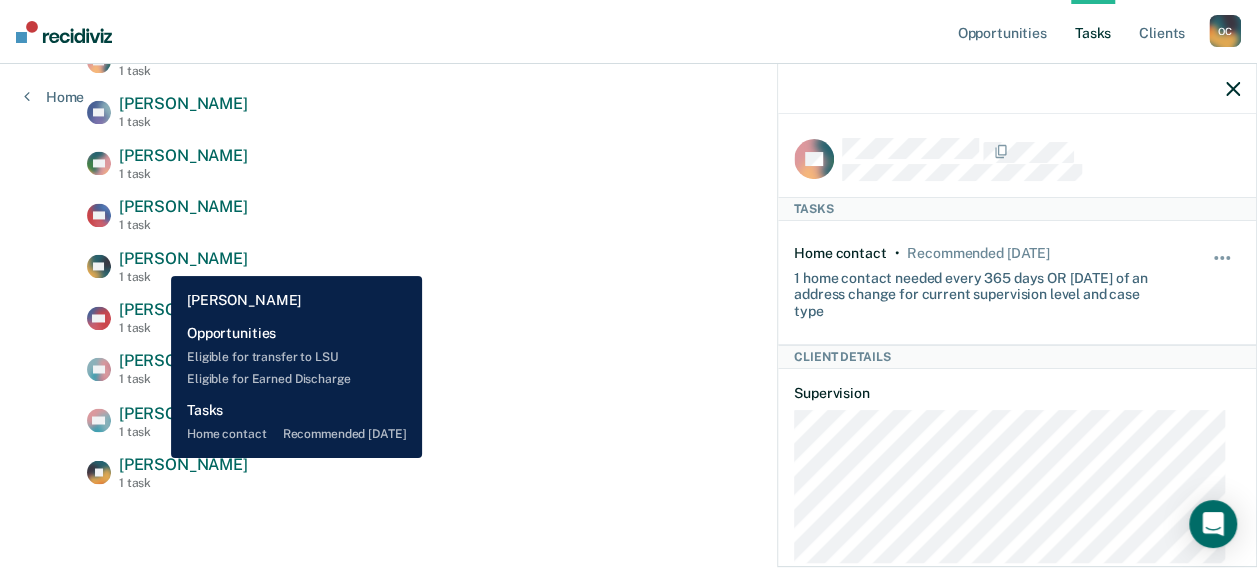 click on "[PERSON_NAME]" at bounding box center [183, 463] 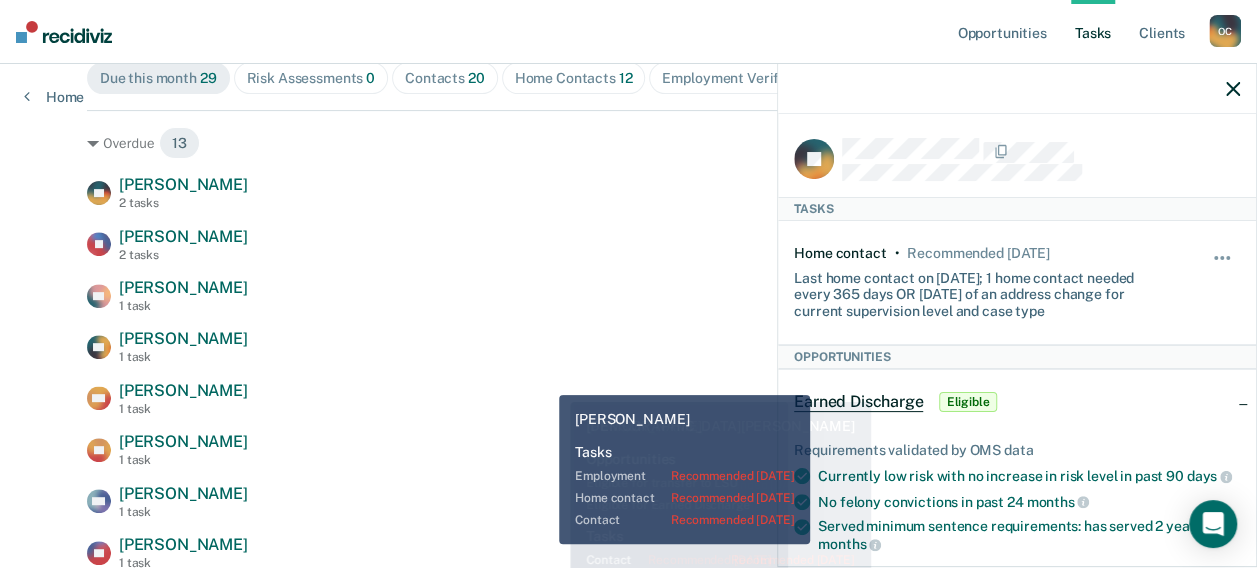 scroll, scrollTop: 72, scrollLeft: 0, axis: vertical 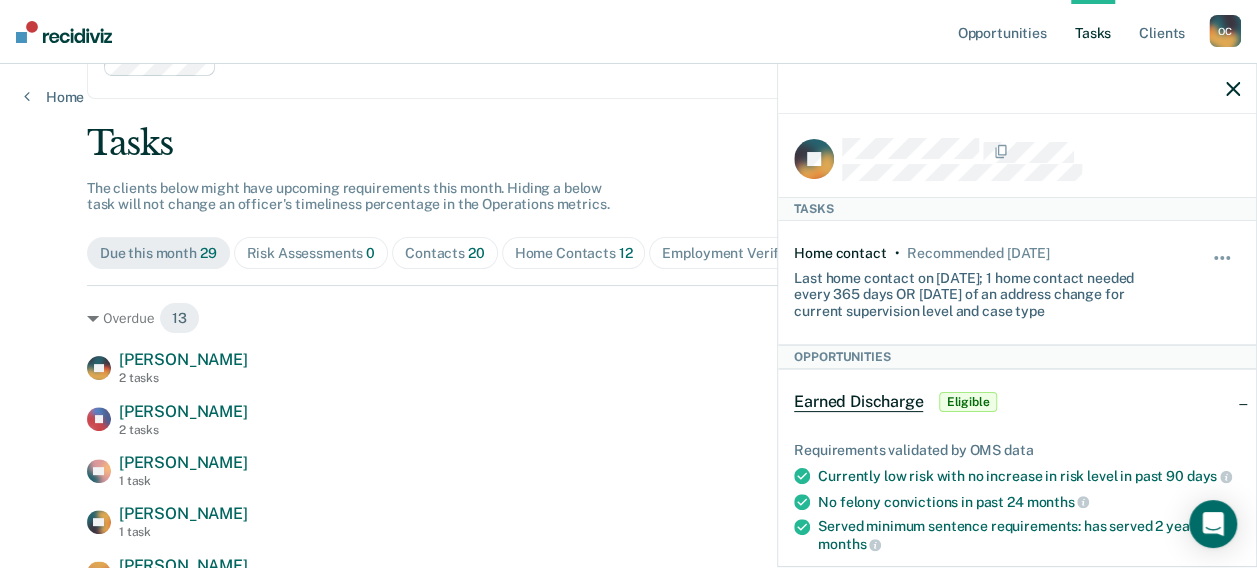 click 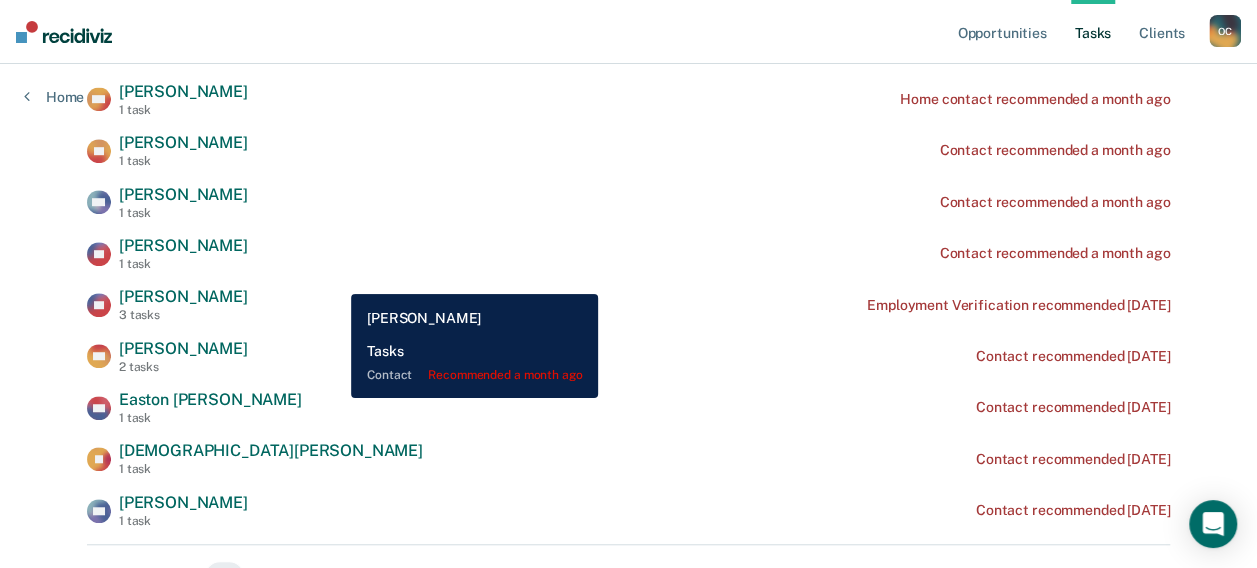 scroll, scrollTop: 600, scrollLeft: 0, axis: vertical 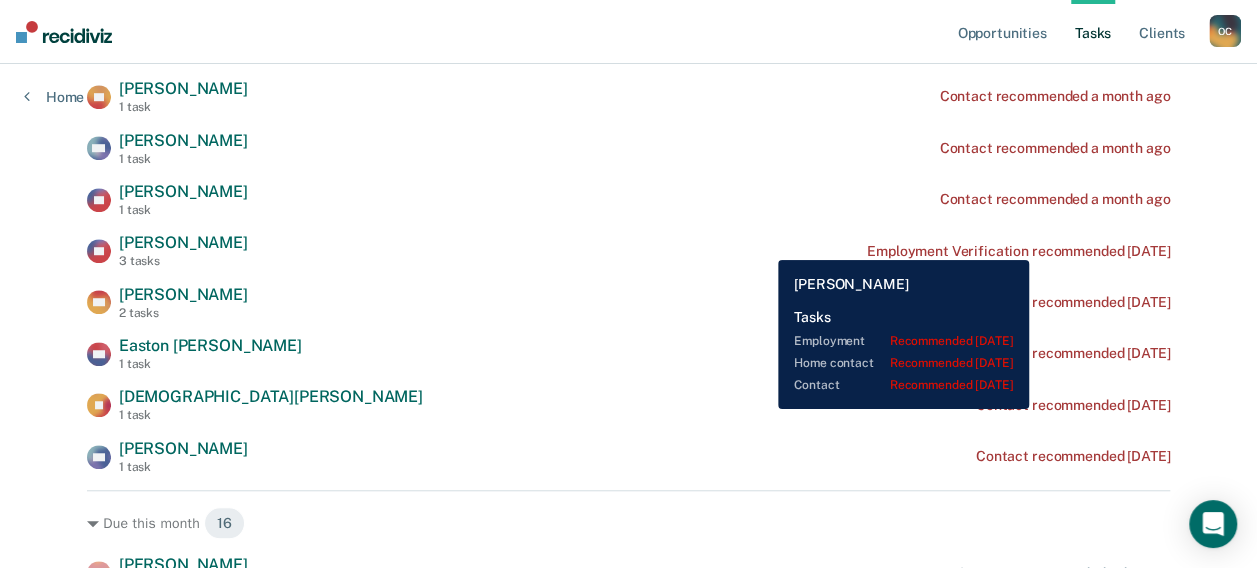 click on "Employment Verification recommended [DATE]" at bounding box center (1018, 251) 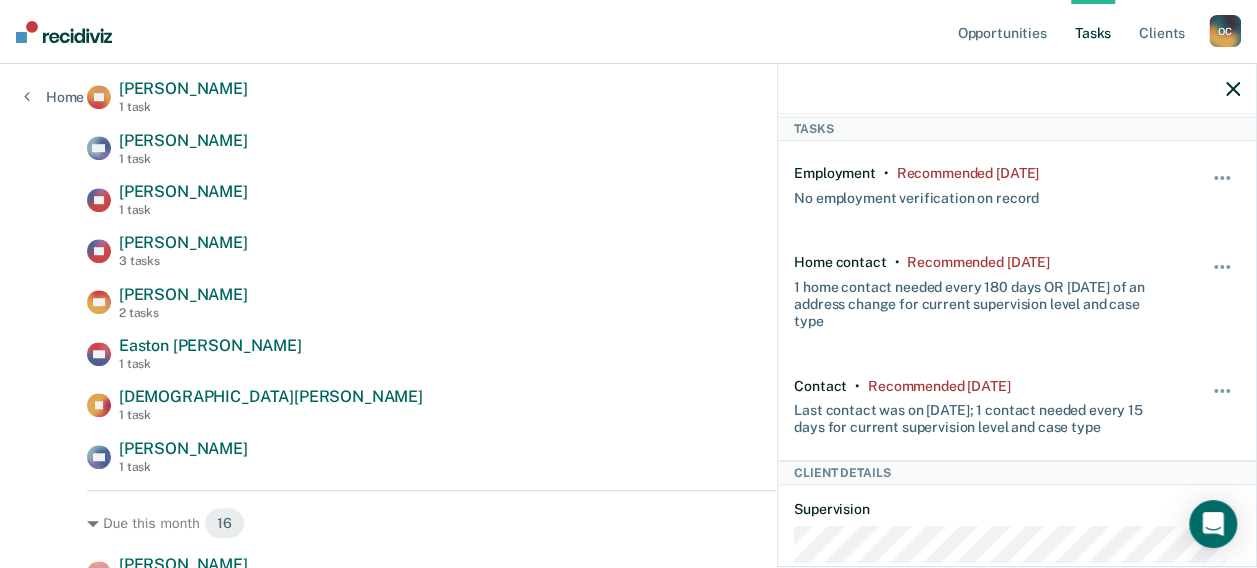 scroll, scrollTop: 0, scrollLeft: 0, axis: both 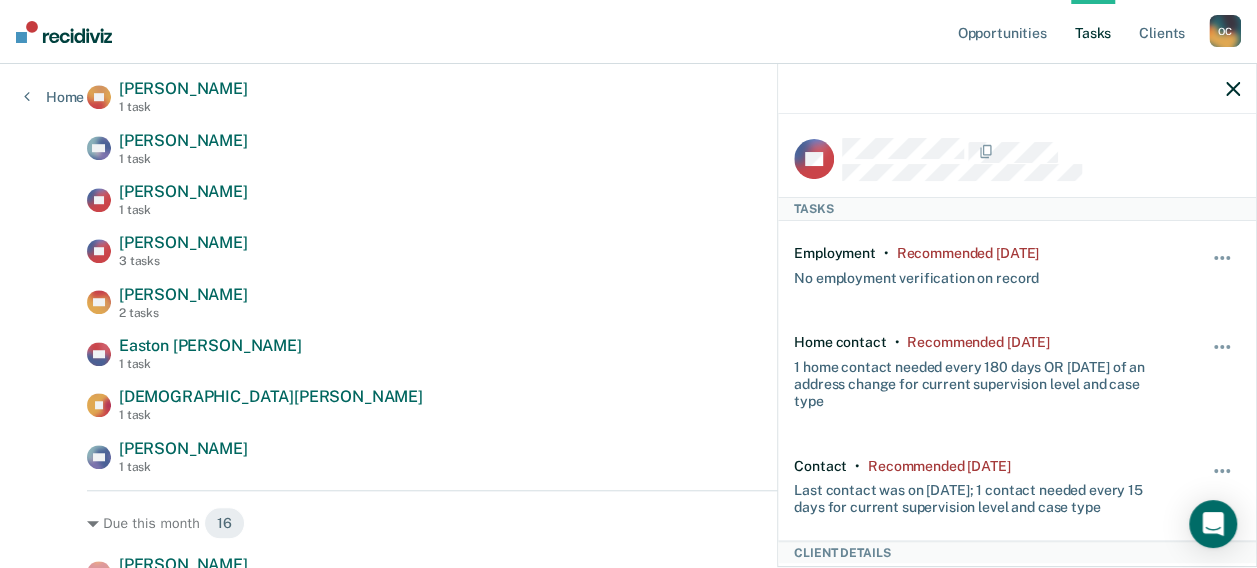 click 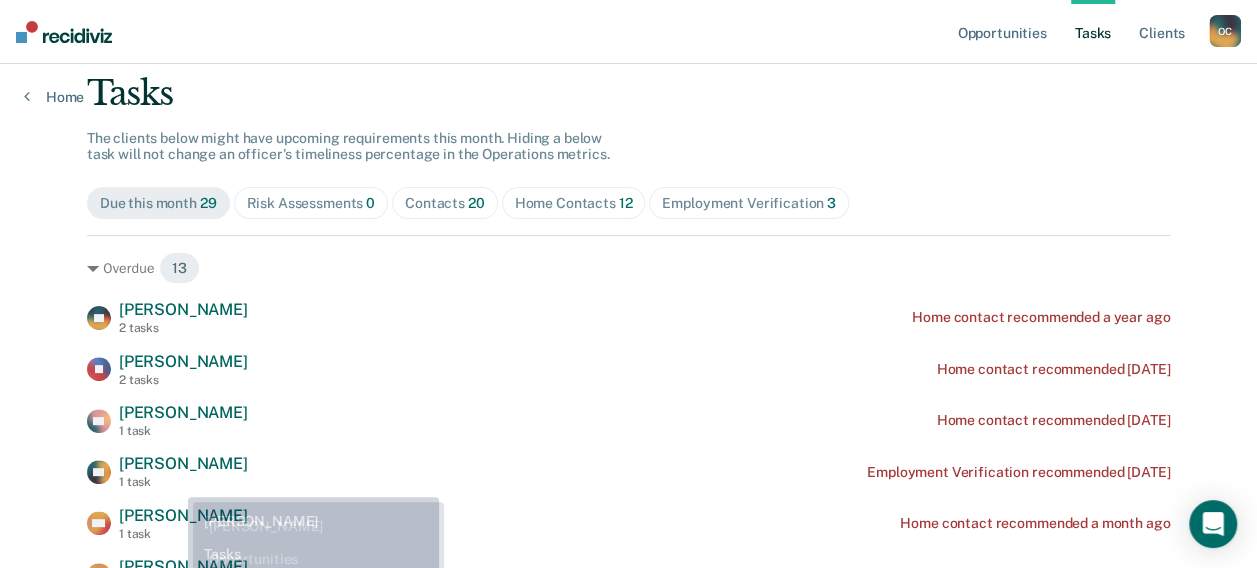 scroll, scrollTop: 0, scrollLeft: 0, axis: both 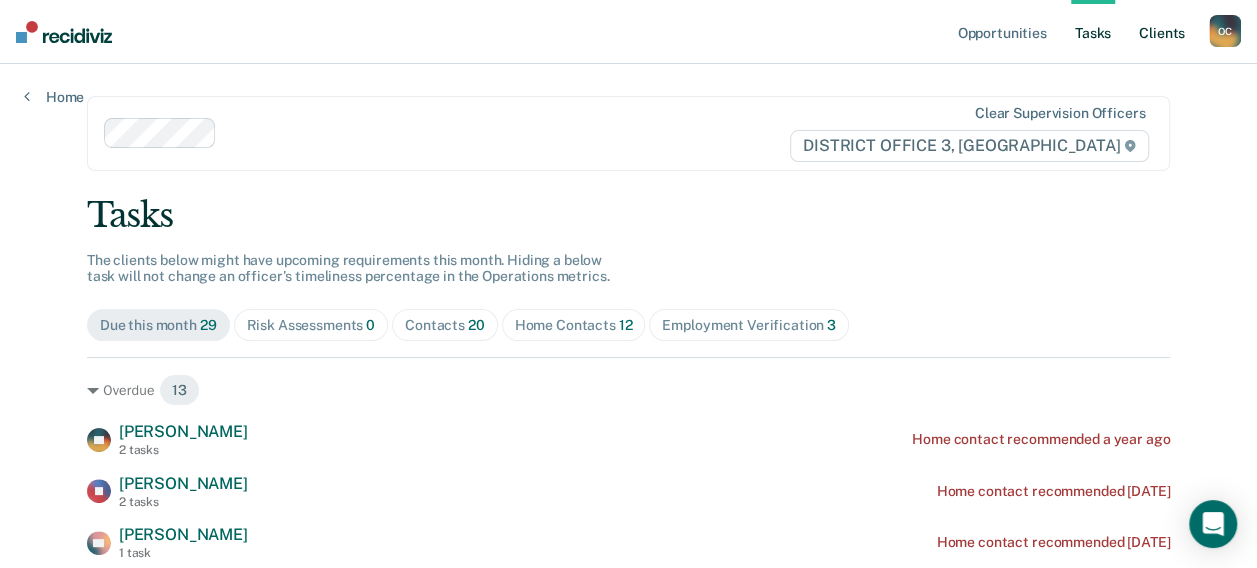 click on "Client s" at bounding box center [1162, 32] 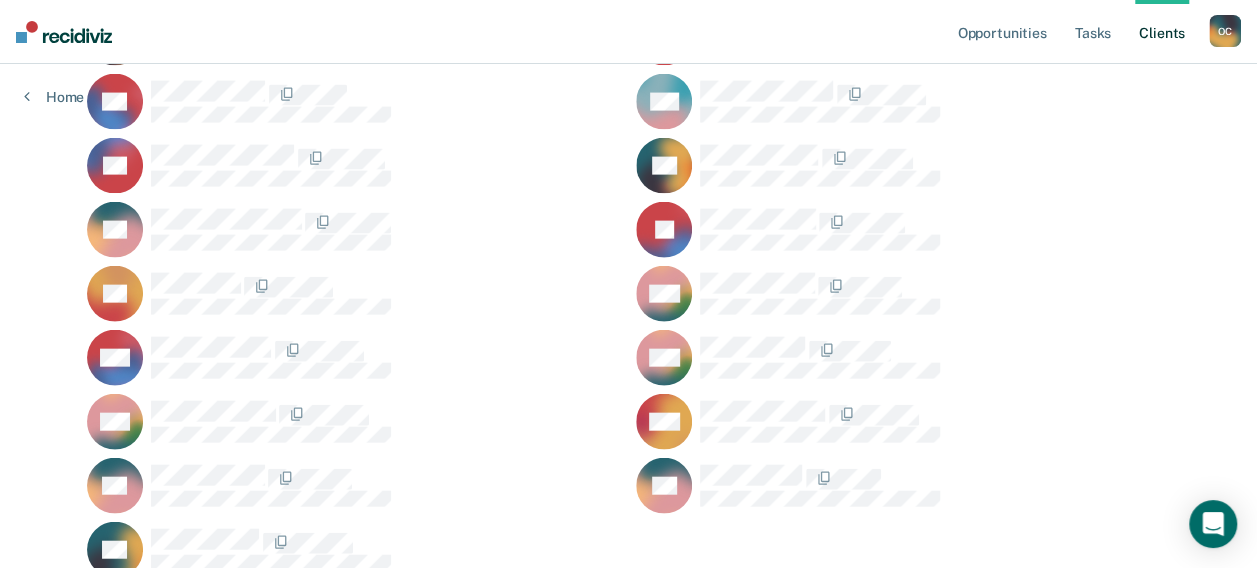 scroll, scrollTop: 1996, scrollLeft: 0, axis: vertical 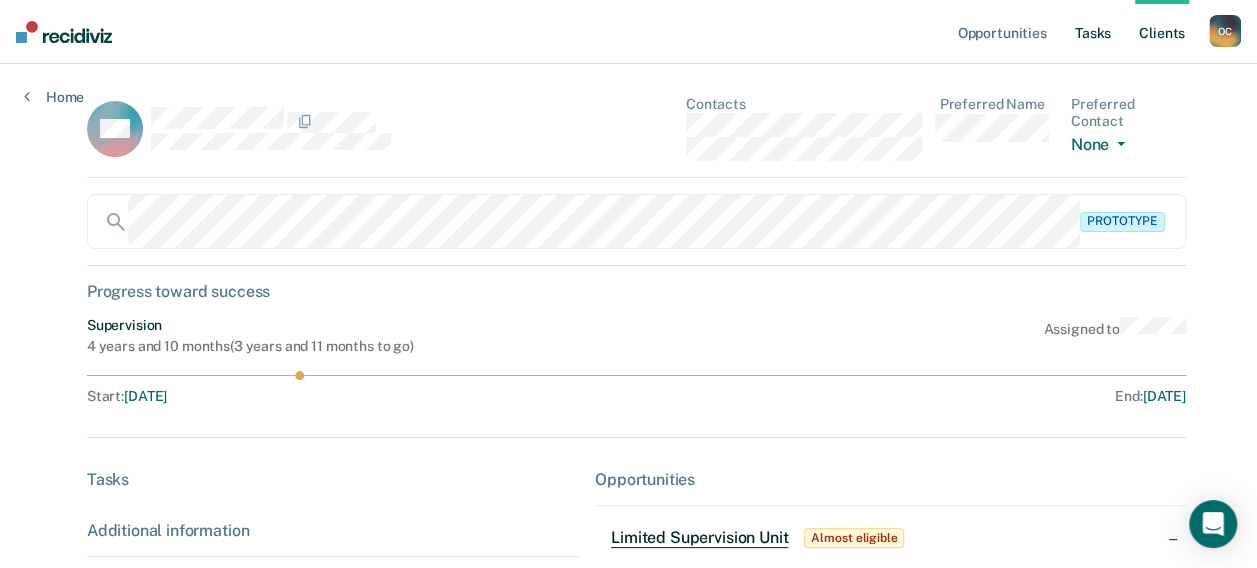 click on "Tasks" at bounding box center [1093, 32] 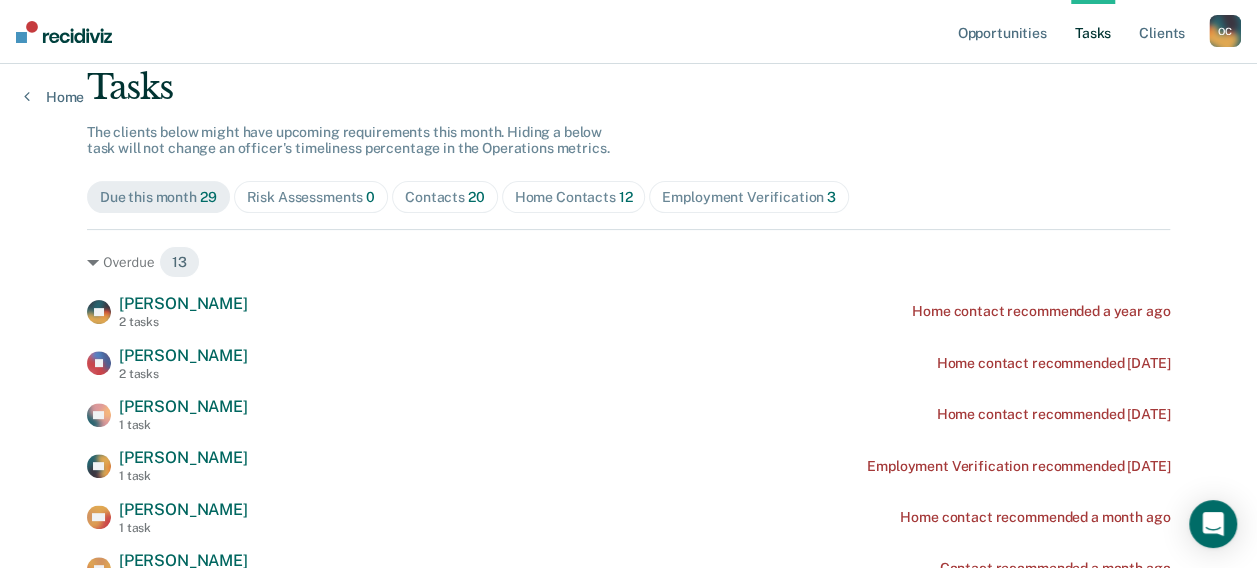 scroll, scrollTop: 200, scrollLeft: 0, axis: vertical 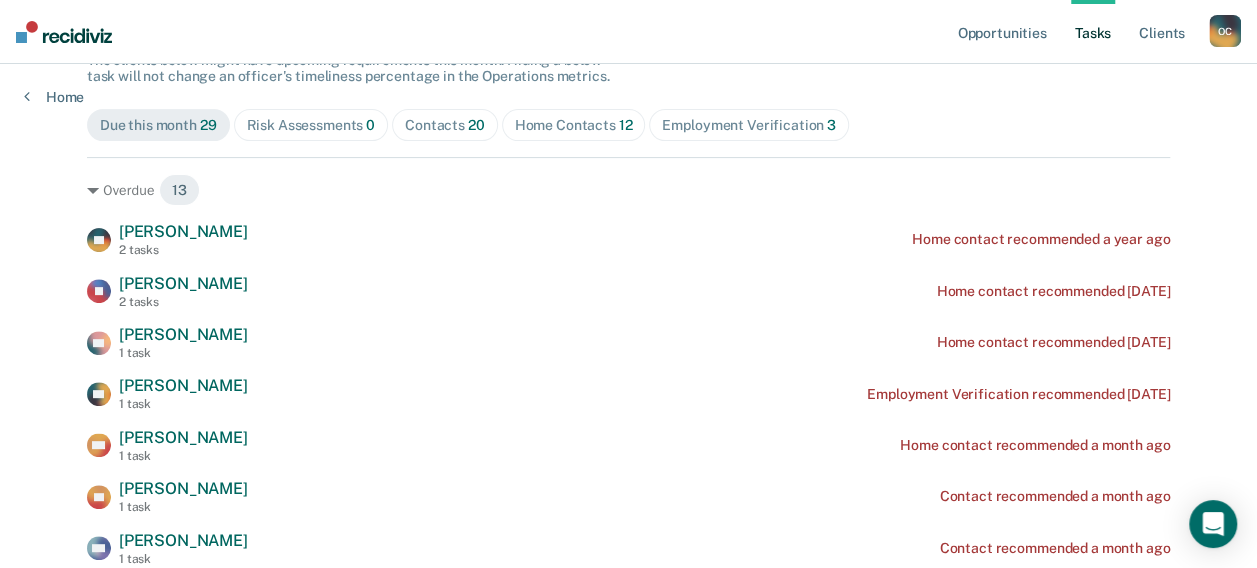 click on "Home Contacts   12" at bounding box center (574, 125) 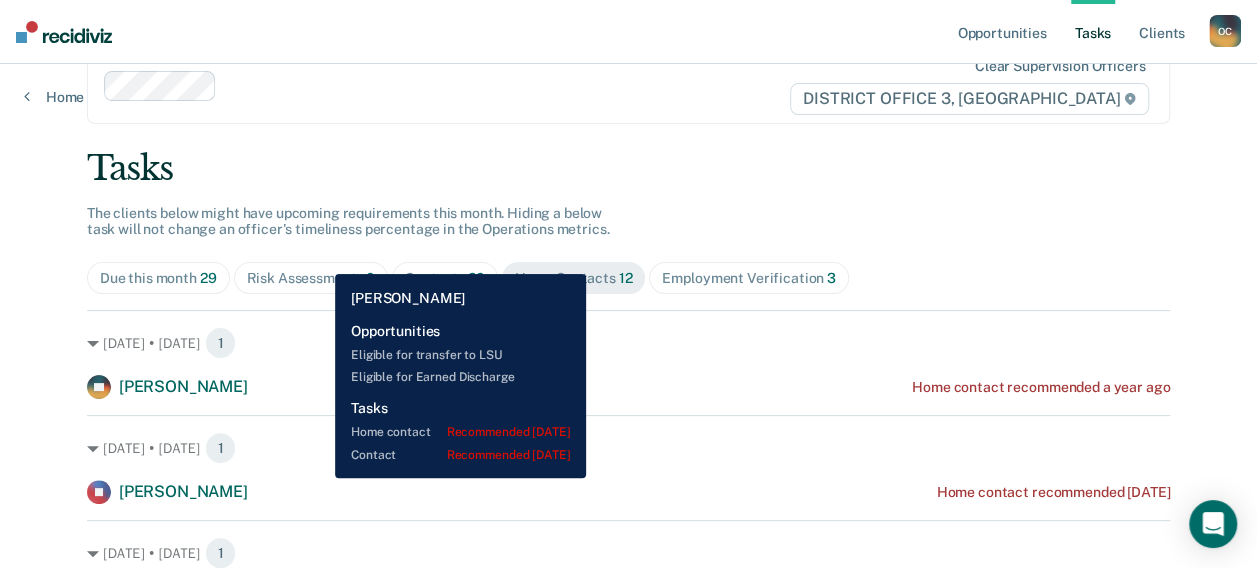 scroll, scrollTop: 147, scrollLeft: 0, axis: vertical 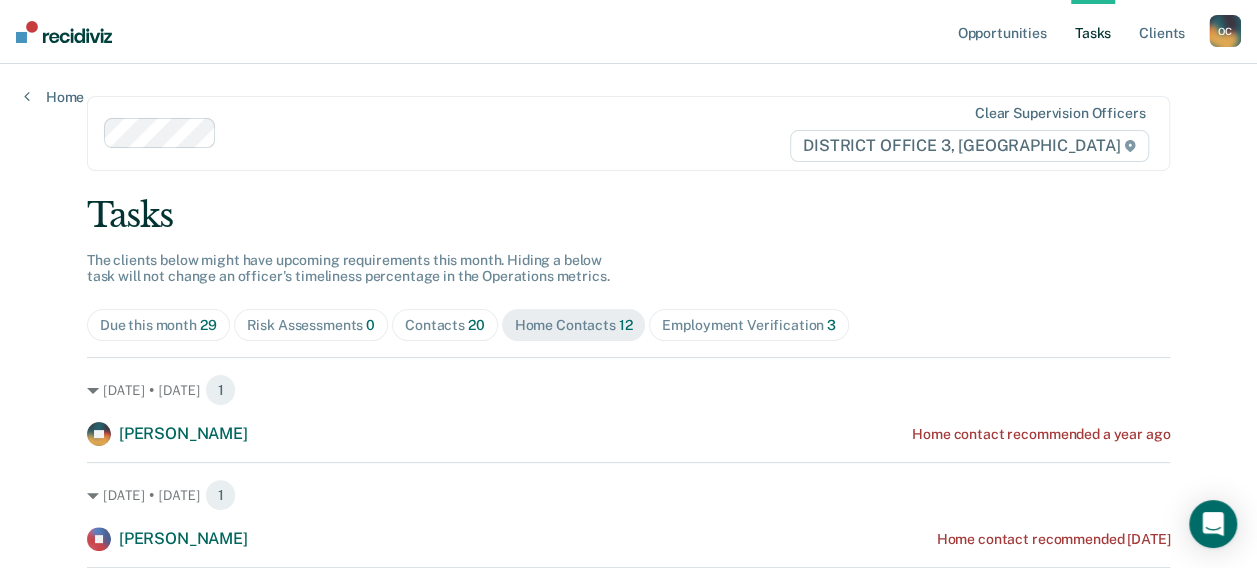 click on "Tasks" at bounding box center [1093, 32] 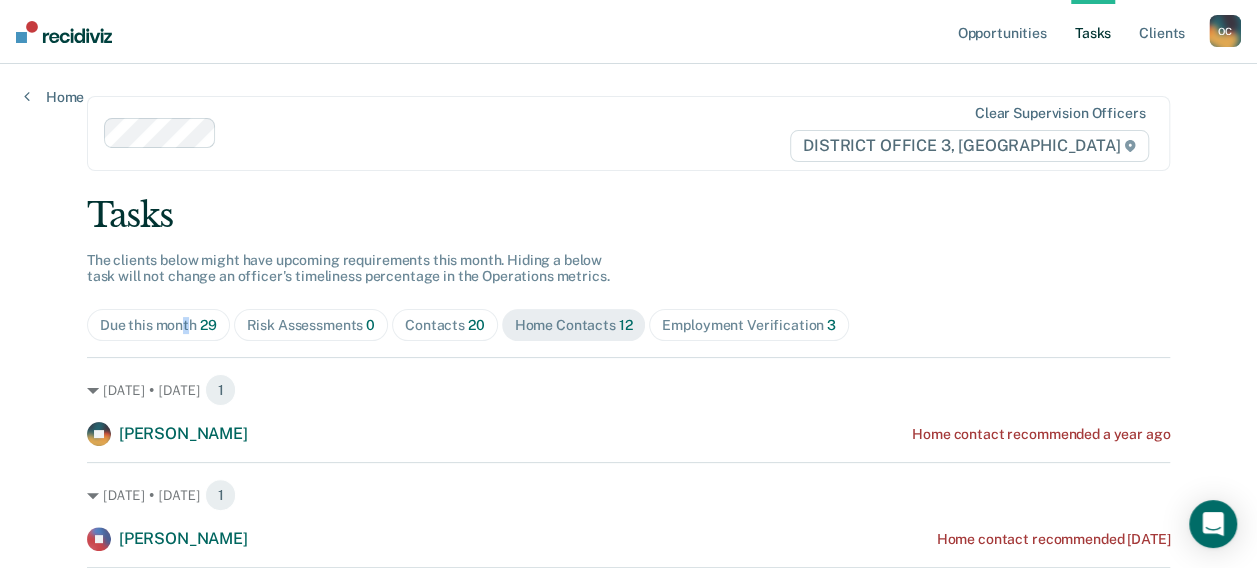 click on "Due this month   29" at bounding box center [158, 325] 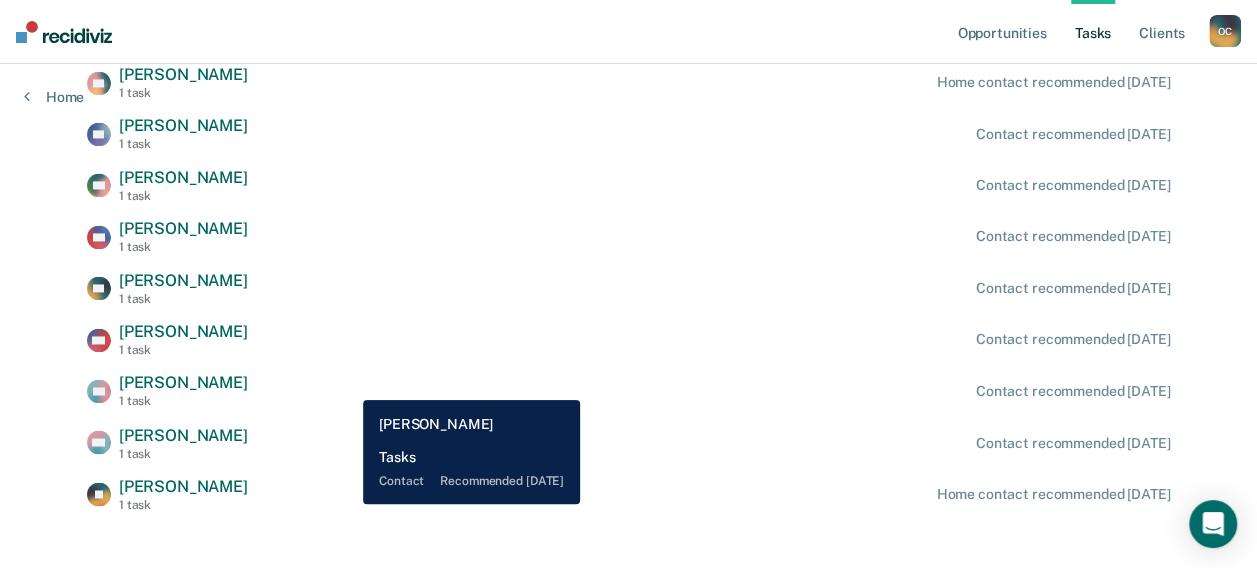 scroll, scrollTop: 1472, scrollLeft: 0, axis: vertical 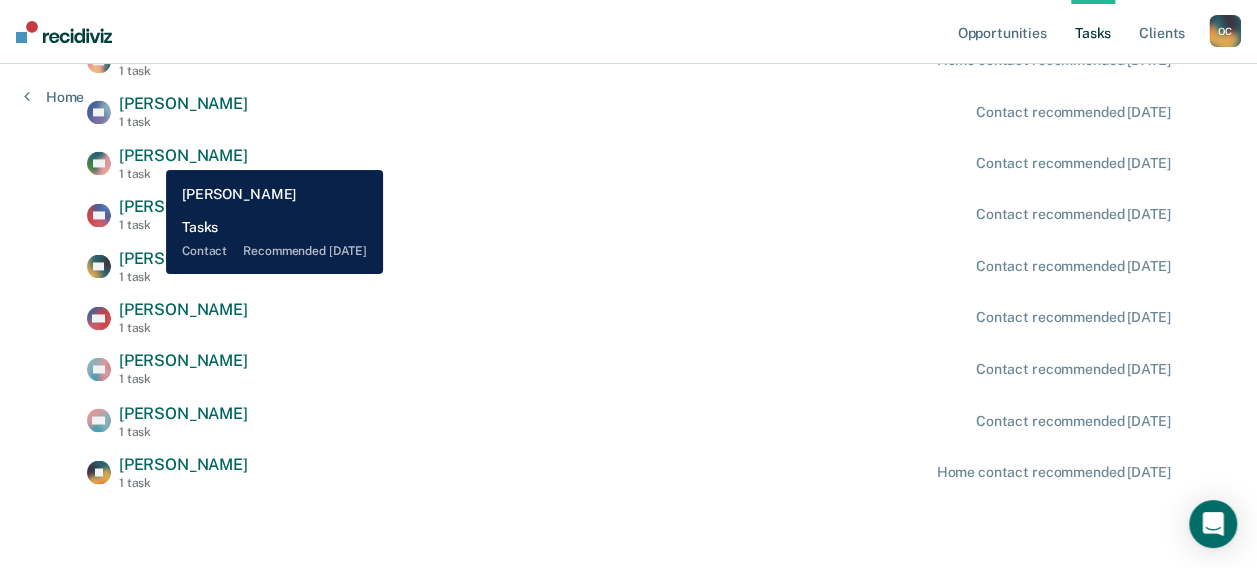 click on "[PERSON_NAME]" at bounding box center (183, 155) 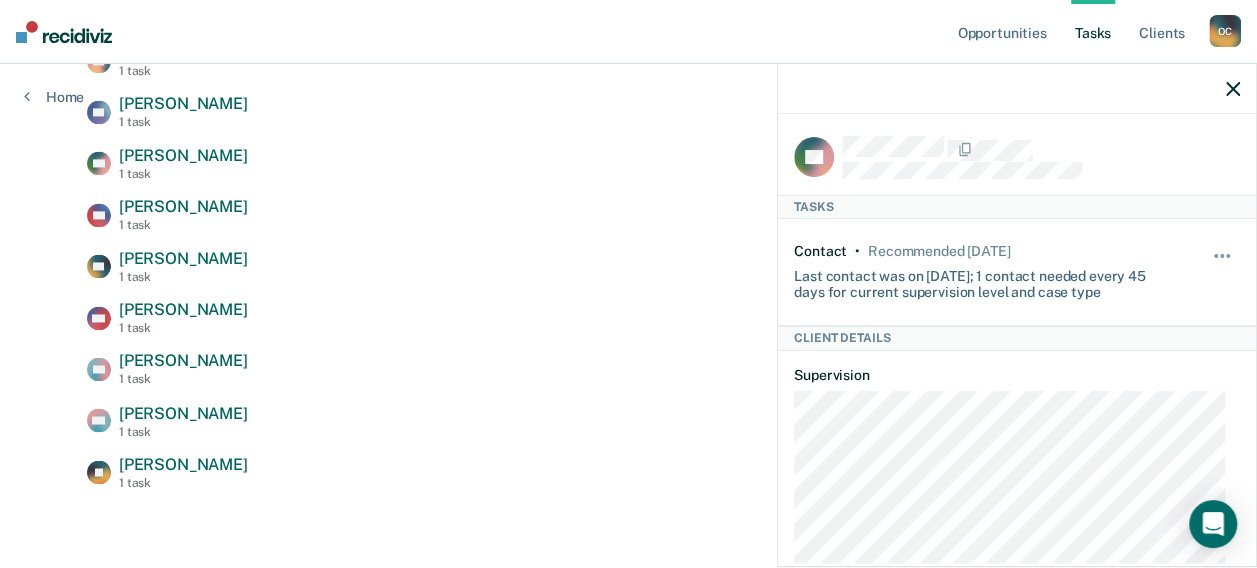 scroll, scrollTop: 0, scrollLeft: 0, axis: both 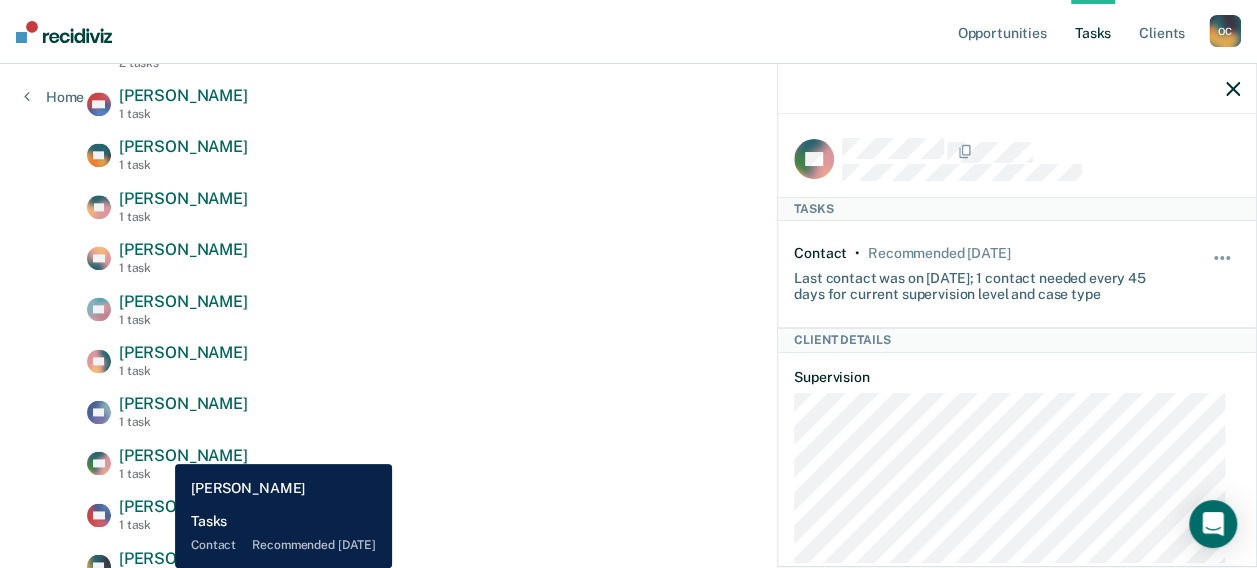 click on "[PERSON_NAME]" at bounding box center (183, 455) 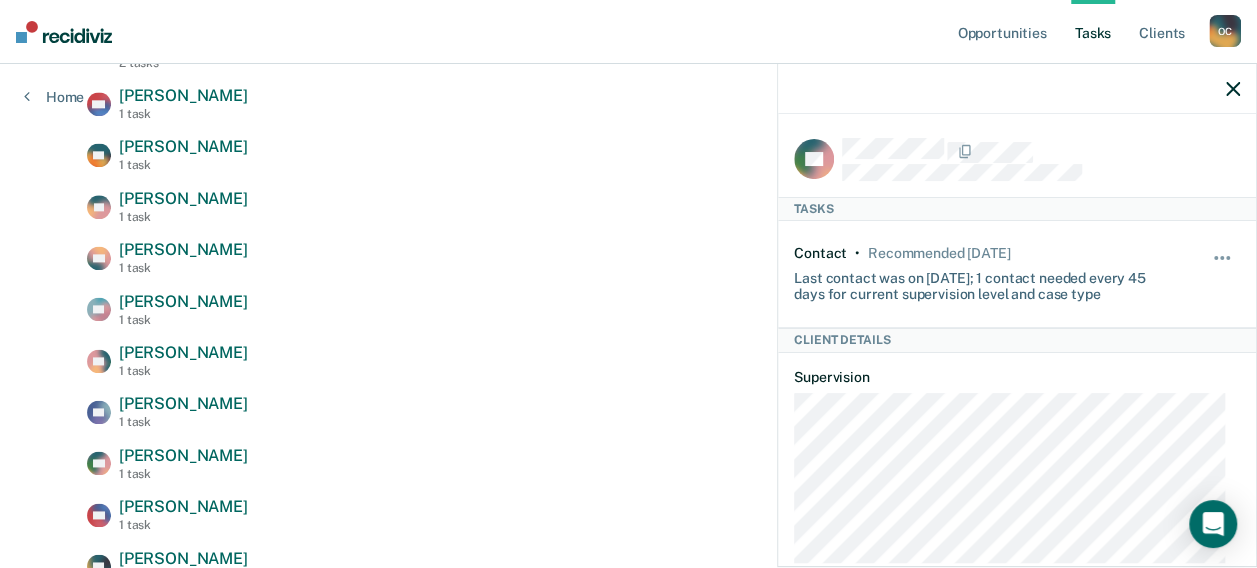 scroll, scrollTop: 266, scrollLeft: 0, axis: vertical 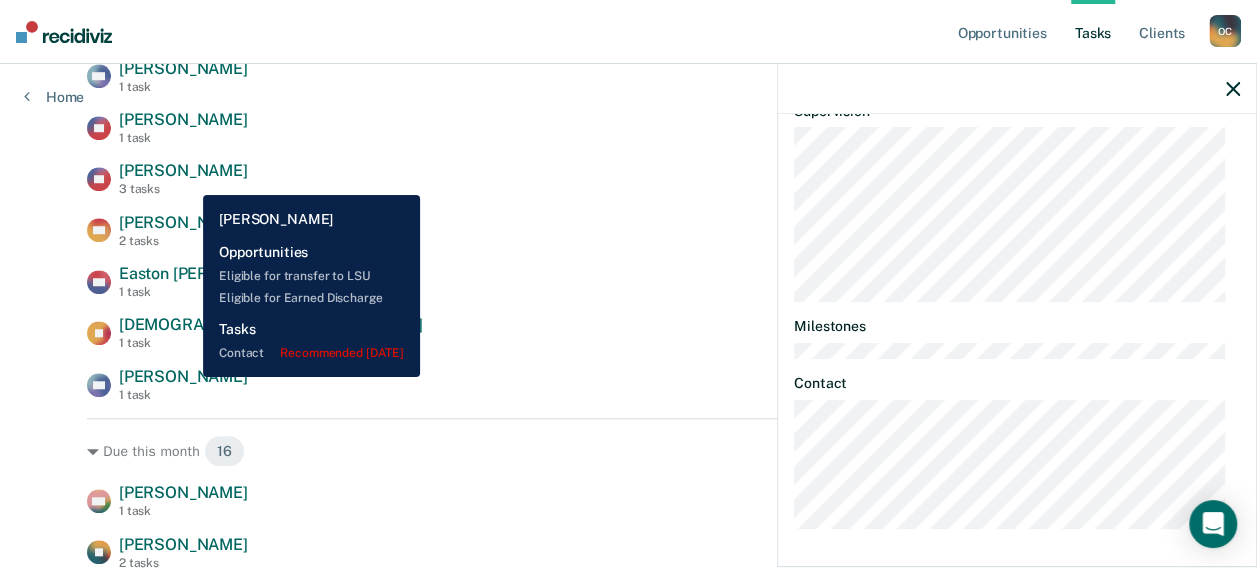 click on "[PERSON_NAME]" at bounding box center [183, 376] 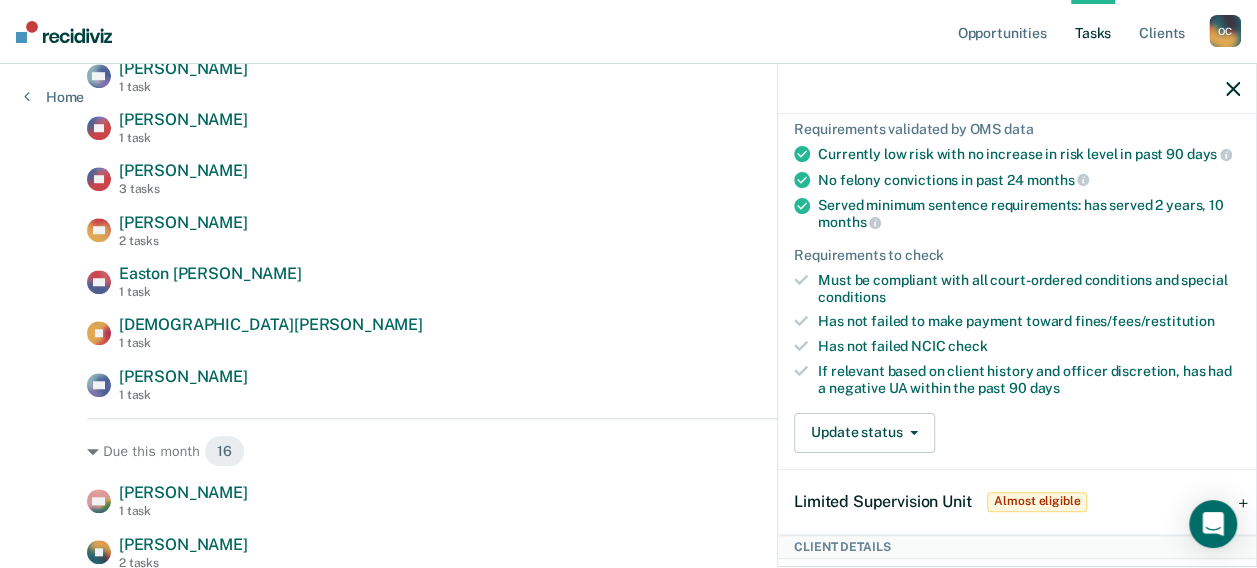 scroll, scrollTop: 0, scrollLeft: 0, axis: both 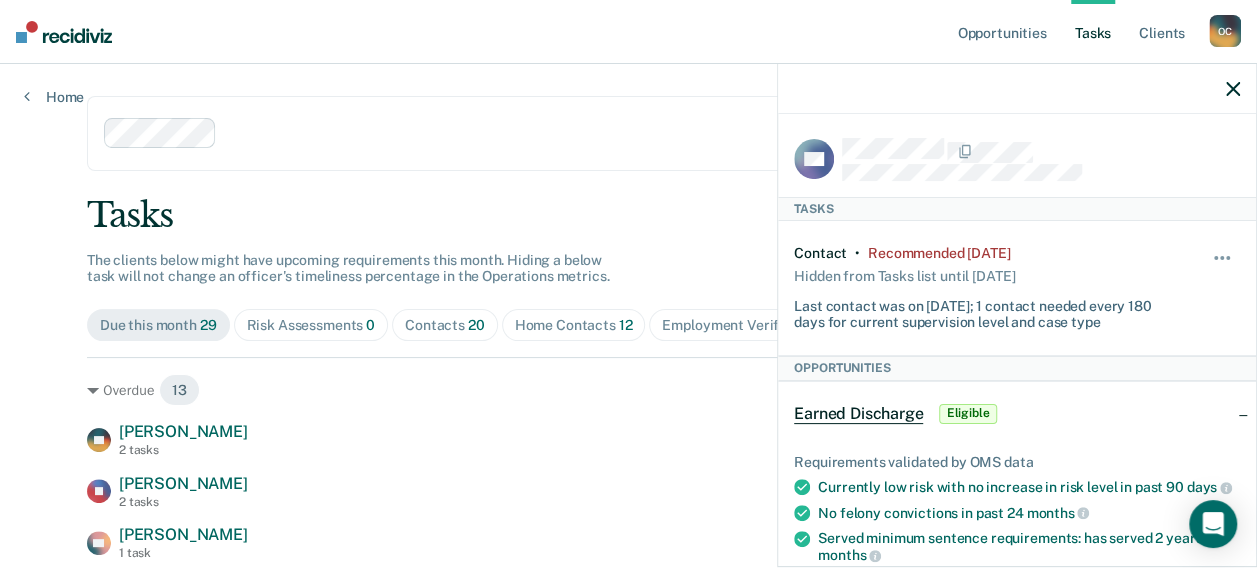 click on "Due this month   29" at bounding box center (158, 325) 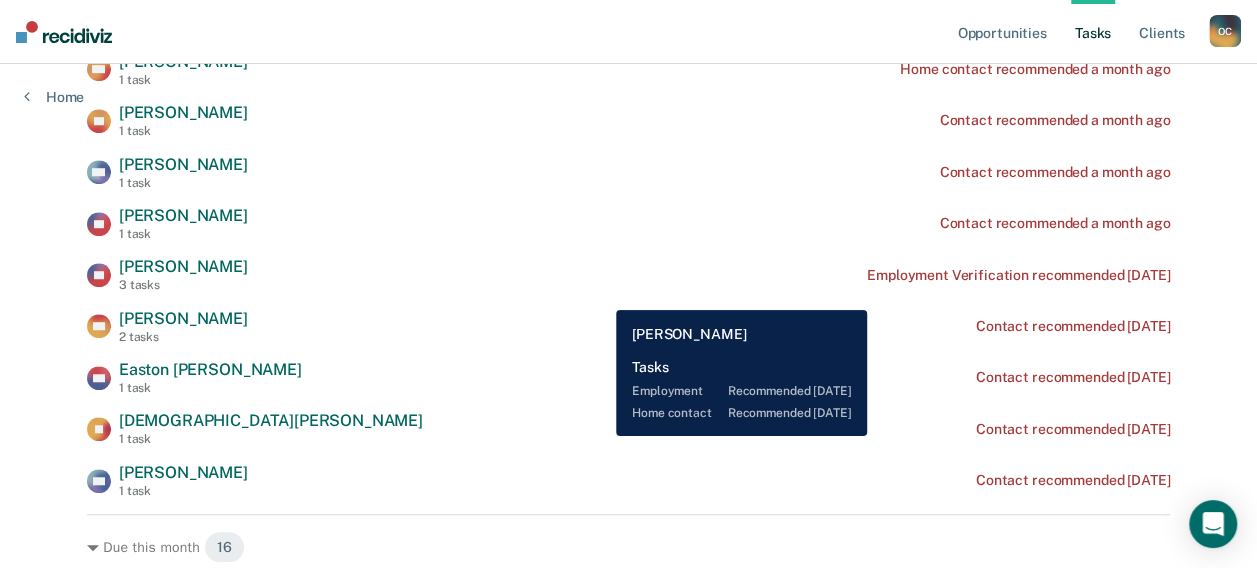 scroll, scrollTop: 572, scrollLeft: 0, axis: vertical 